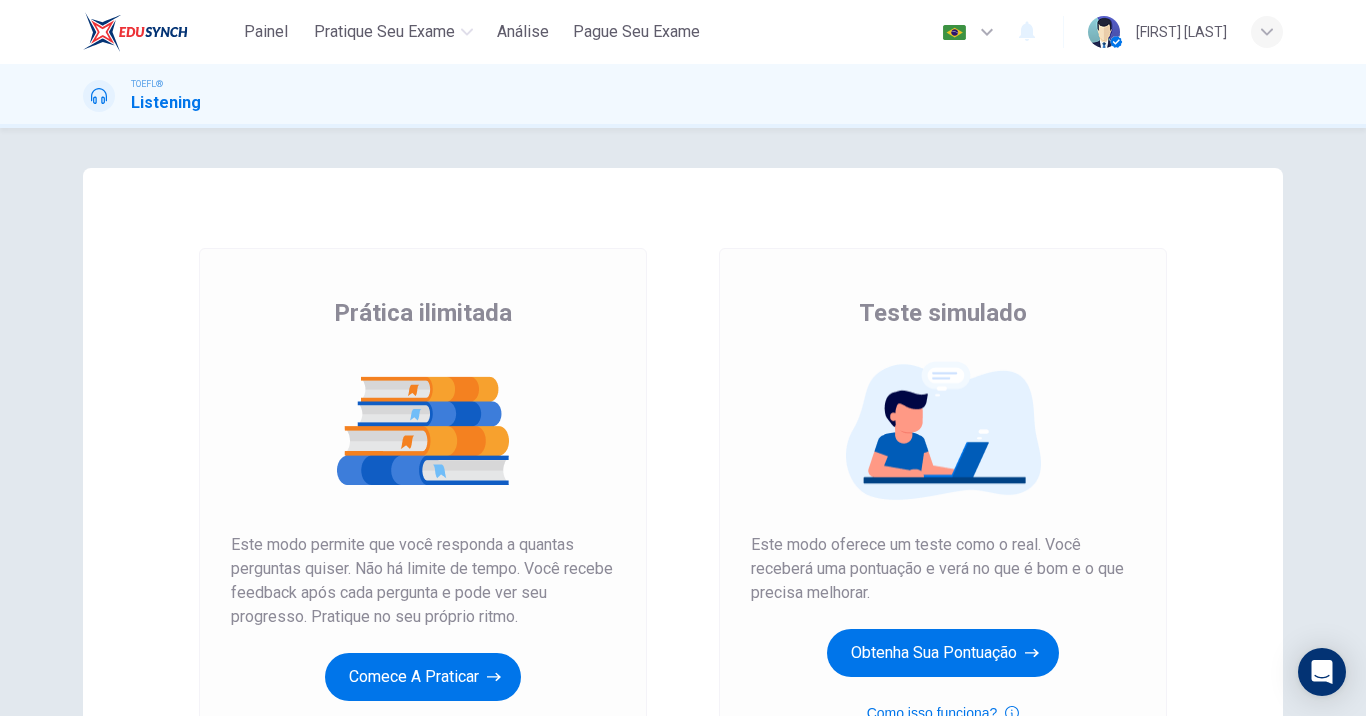 scroll, scrollTop: 0, scrollLeft: 0, axis: both 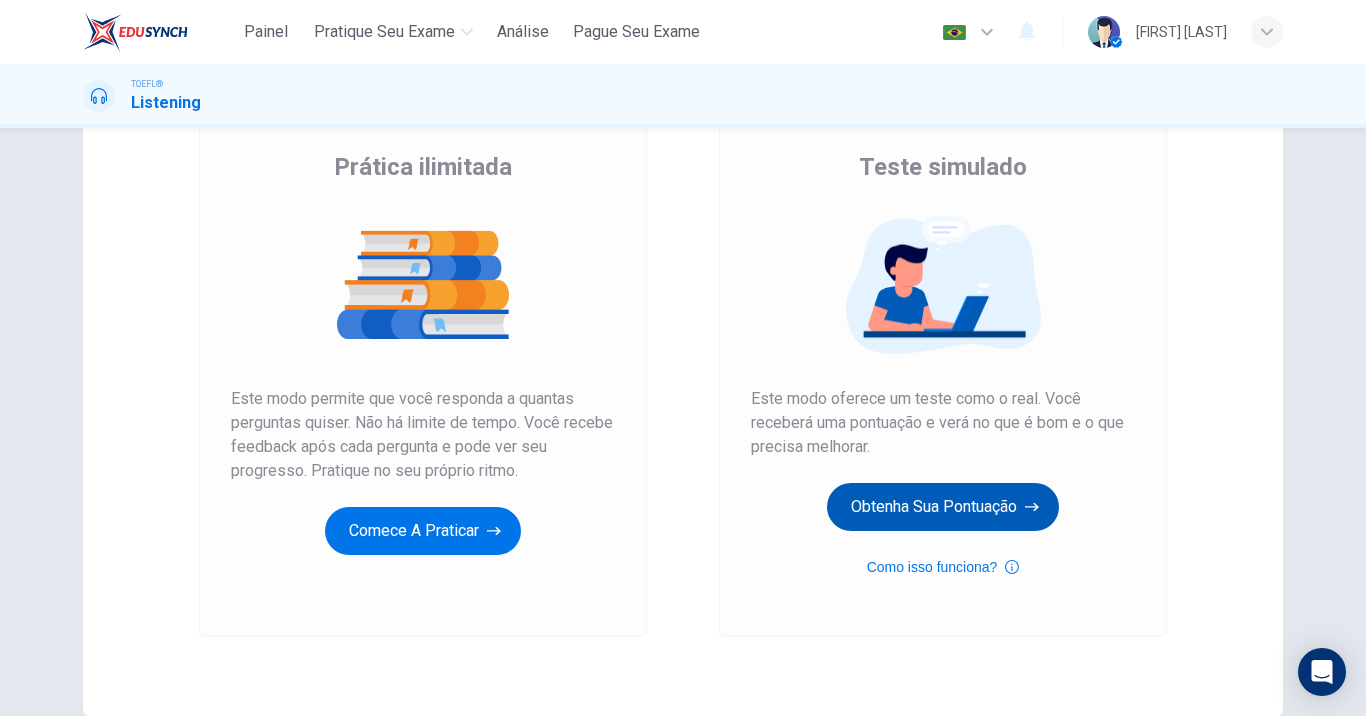 click on "Obtenha sua pontuação" at bounding box center [423, 531] 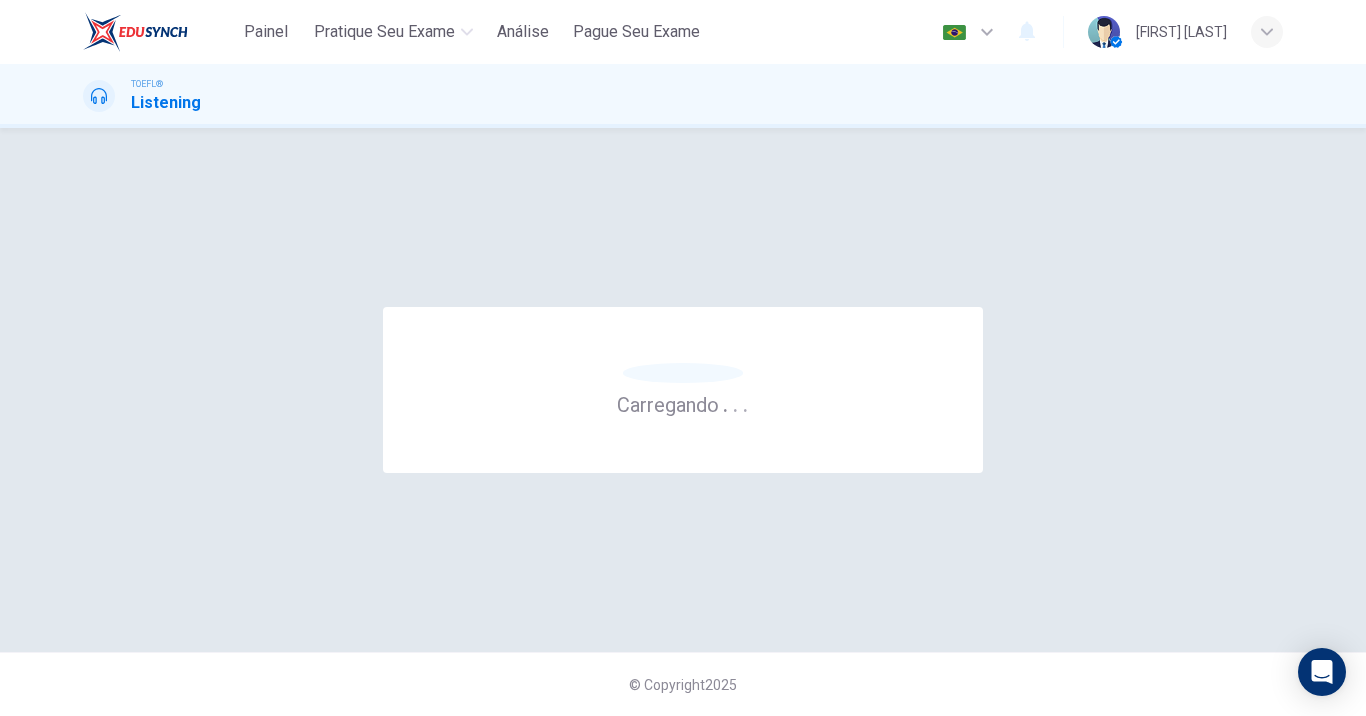 scroll, scrollTop: 0, scrollLeft: 0, axis: both 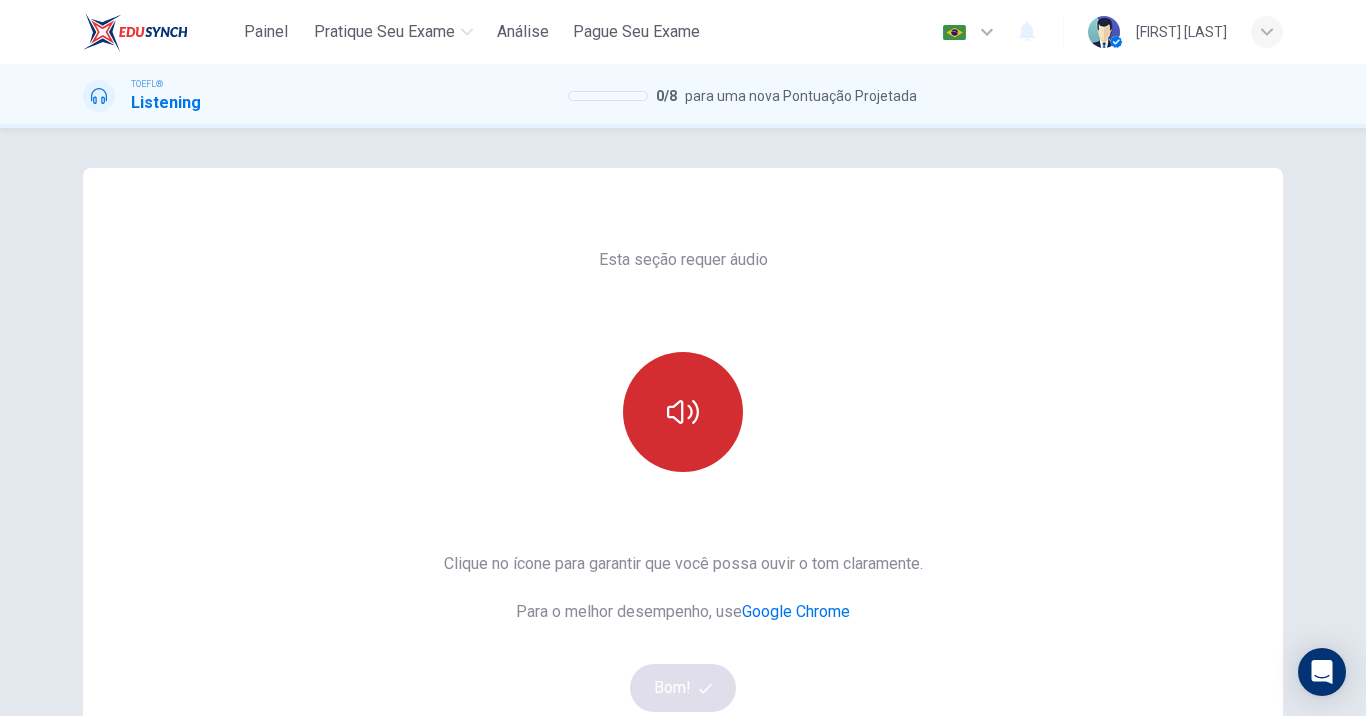 click at bounding box center [683, 412] 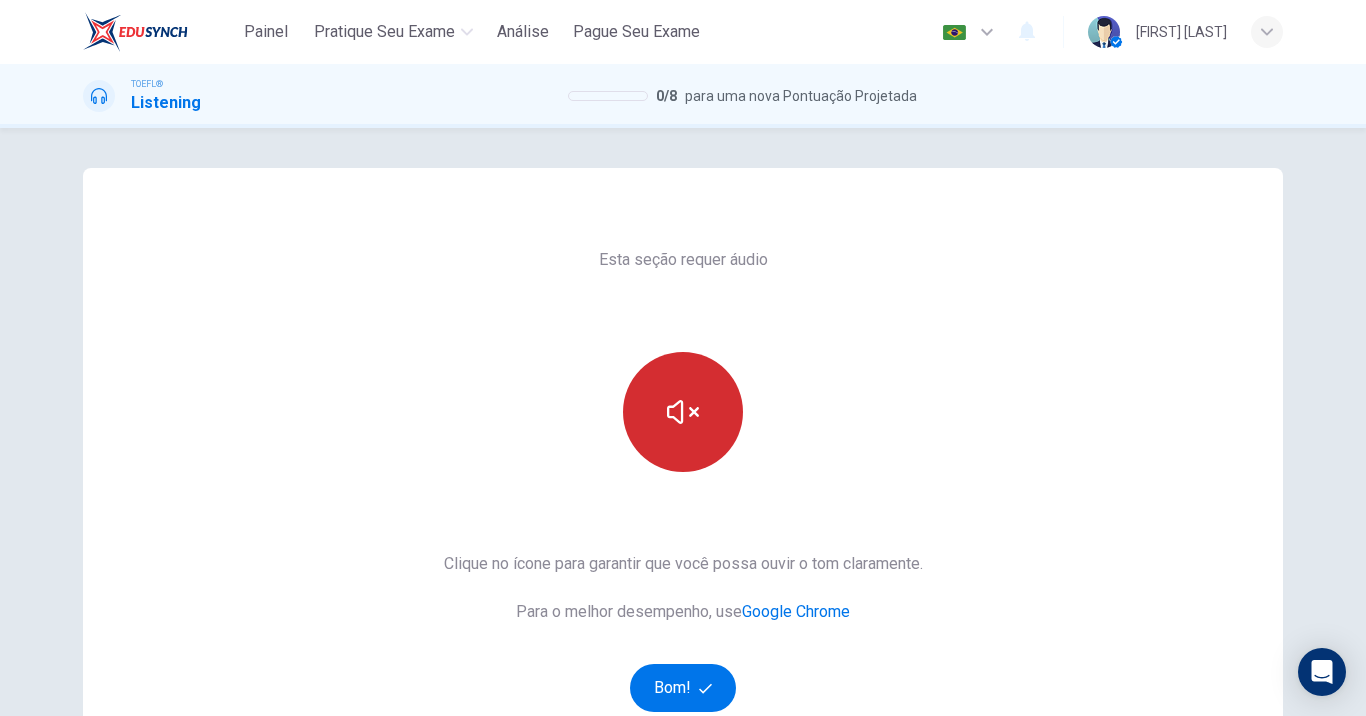 click at bounding box center [683, 412] 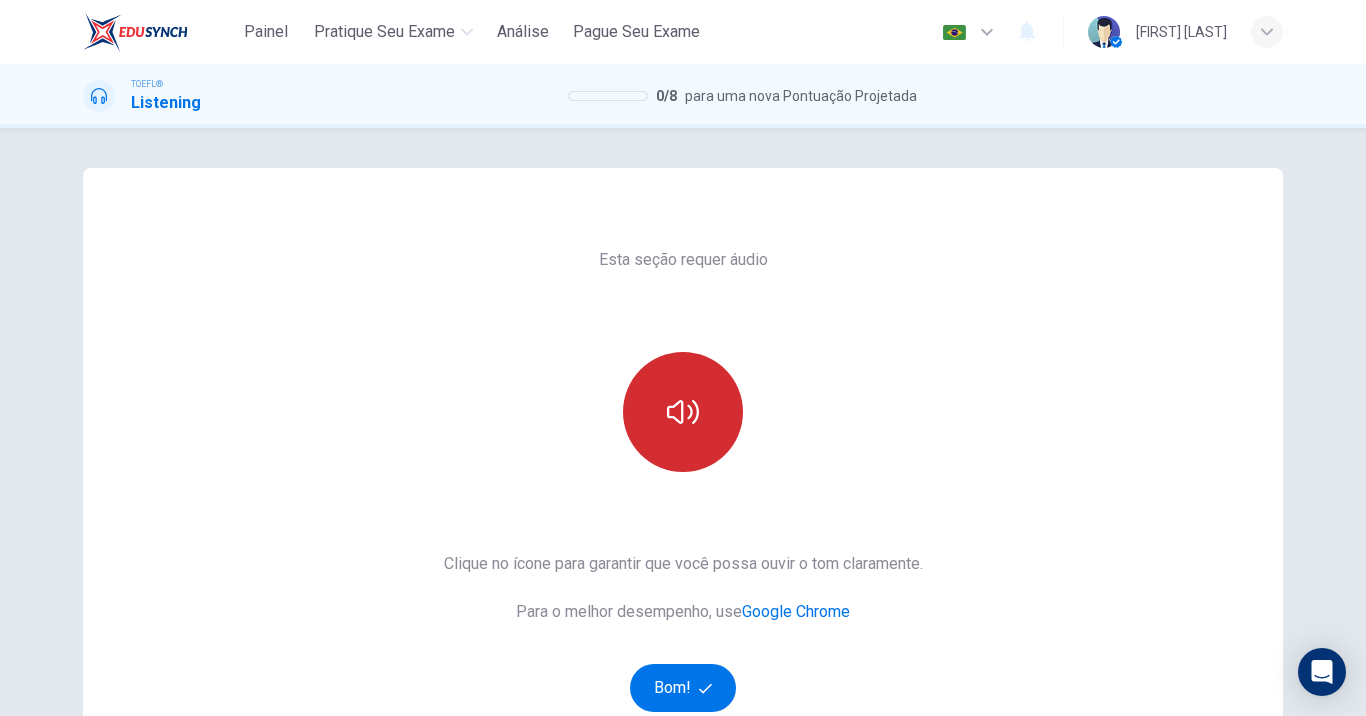click at bounding box center [683, 412] 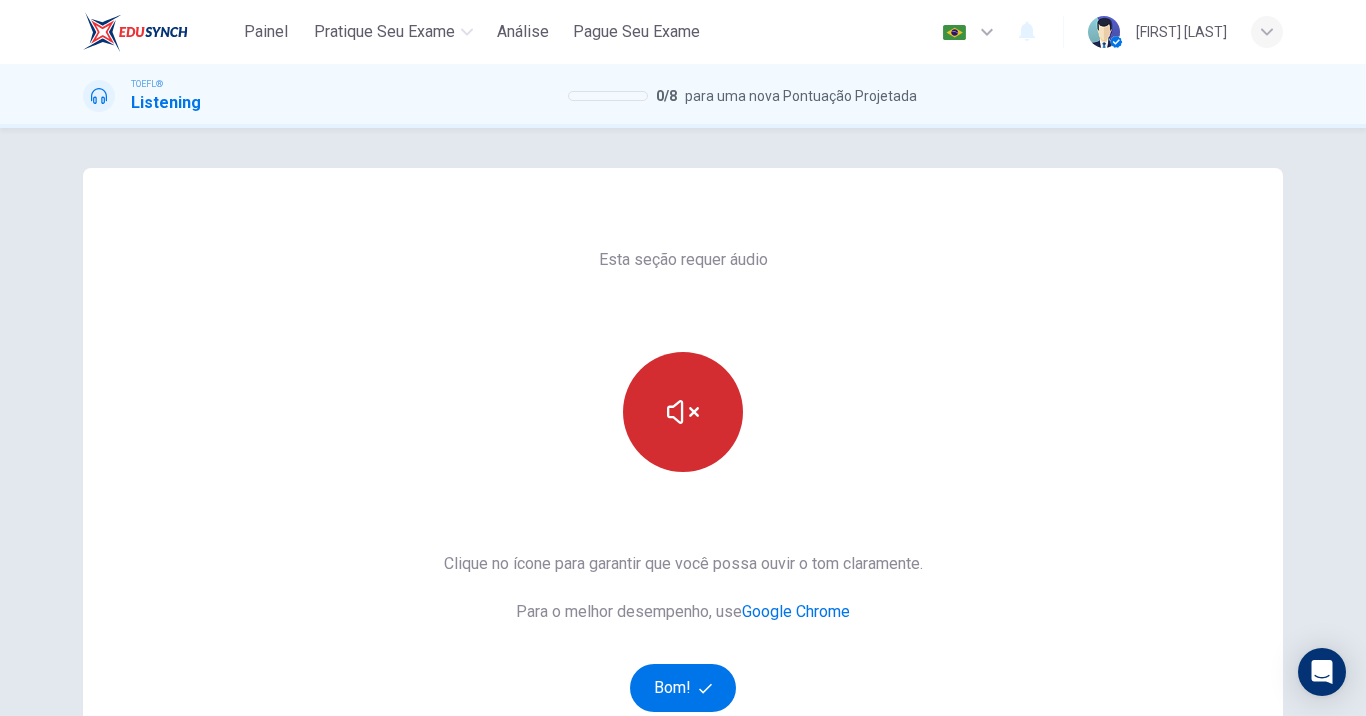 click at bounding box center [683, 412] 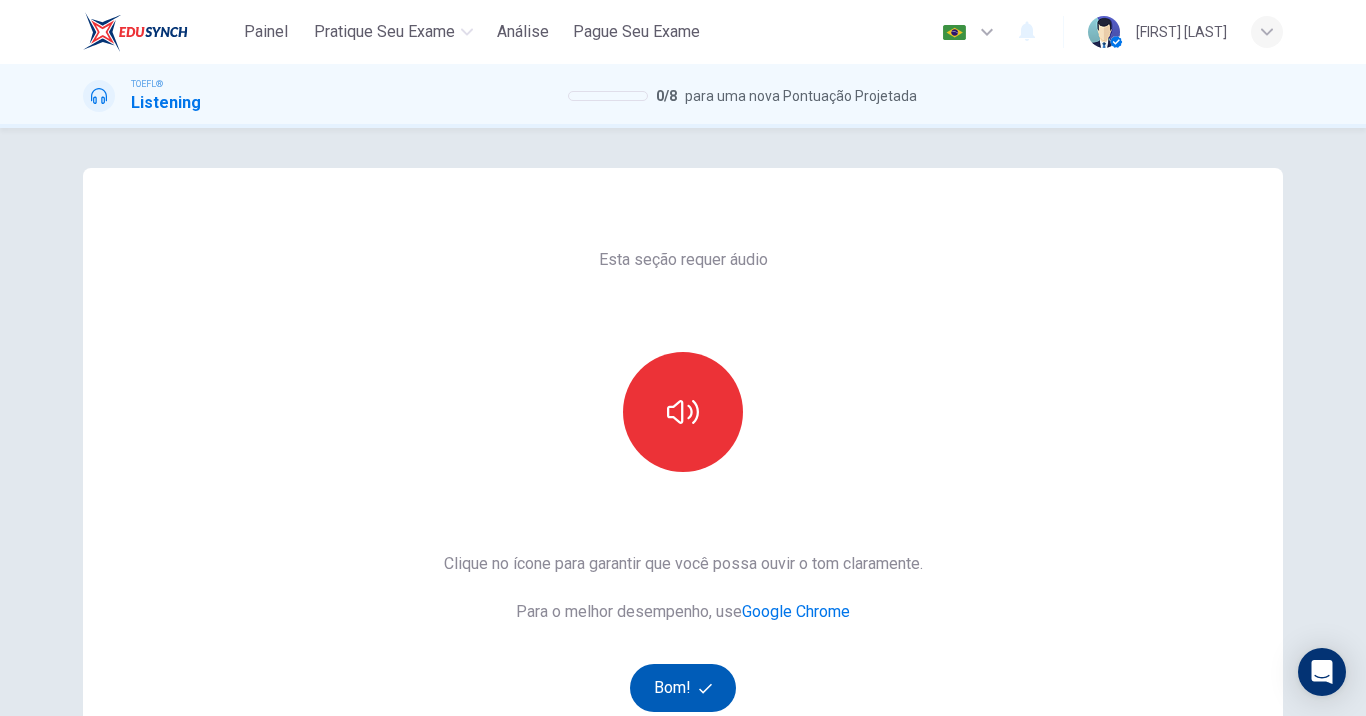 click on "Bom!" at bounding box center (683, 688) 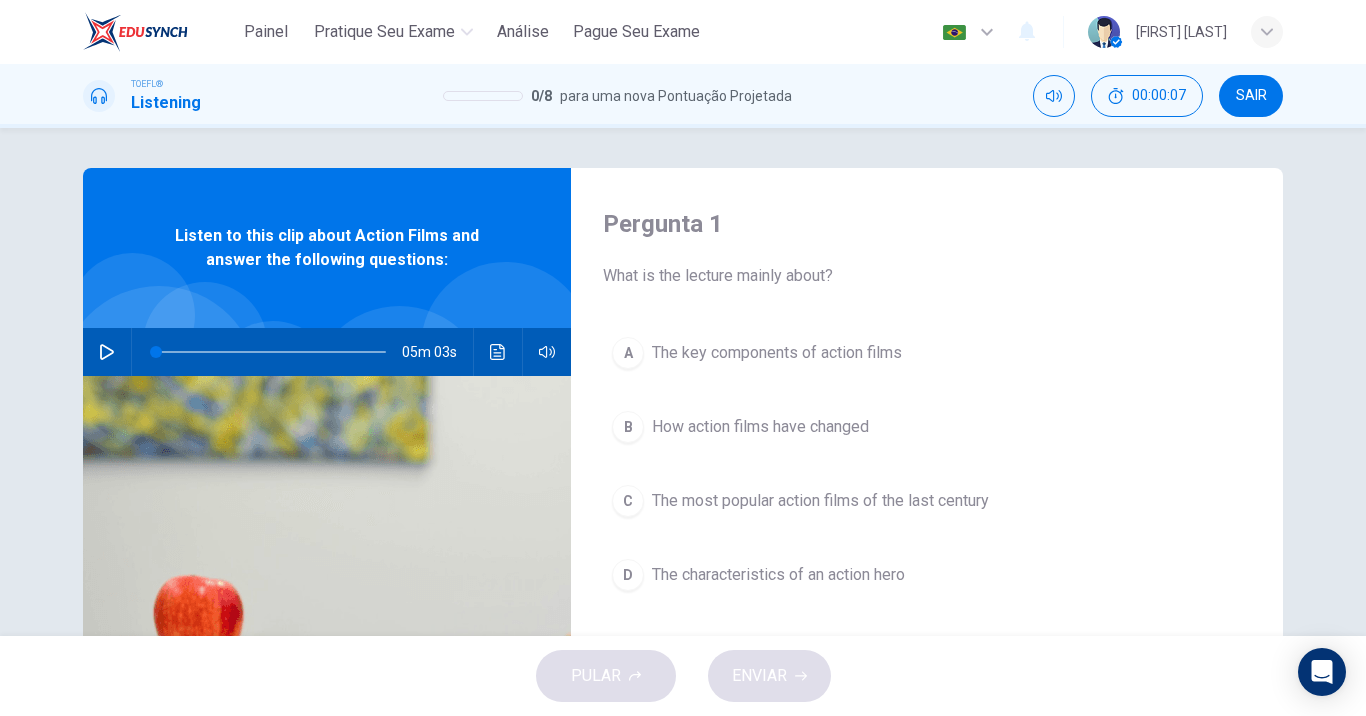 click at bounding box center (107, 352) 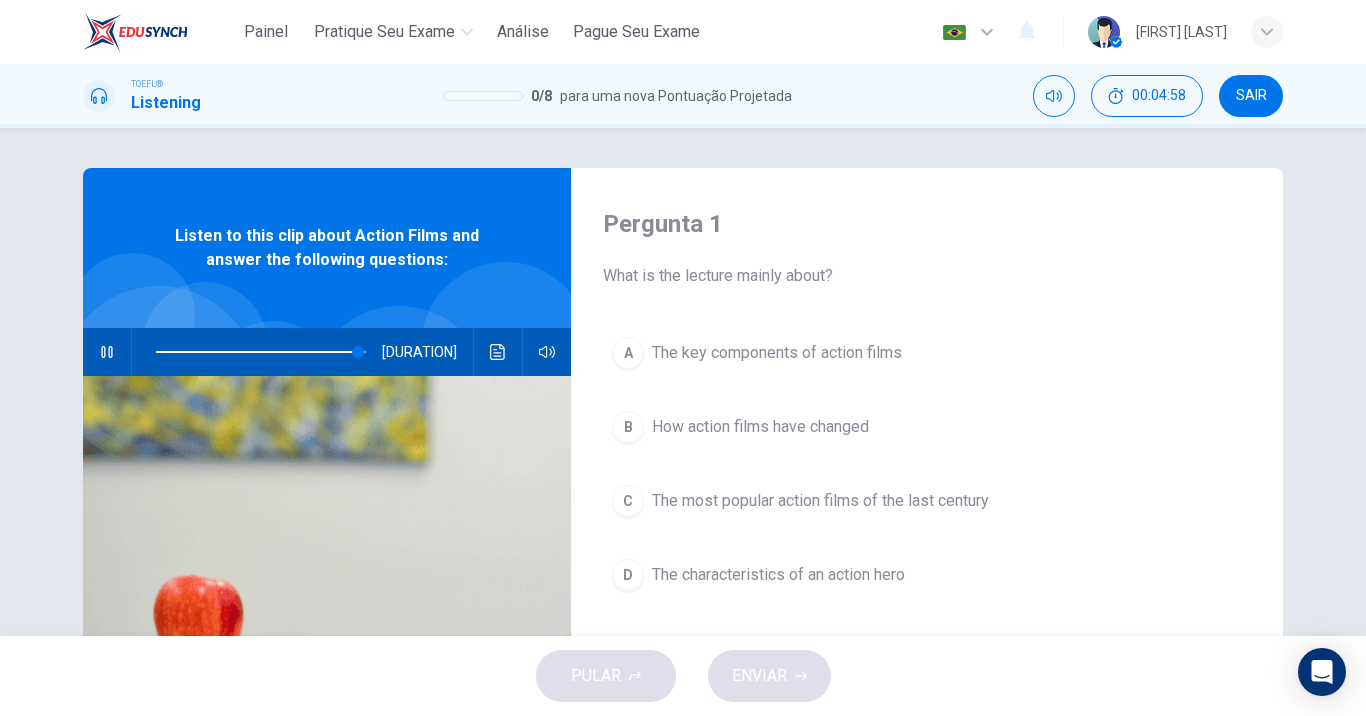 click at bounding box center [107, 352] 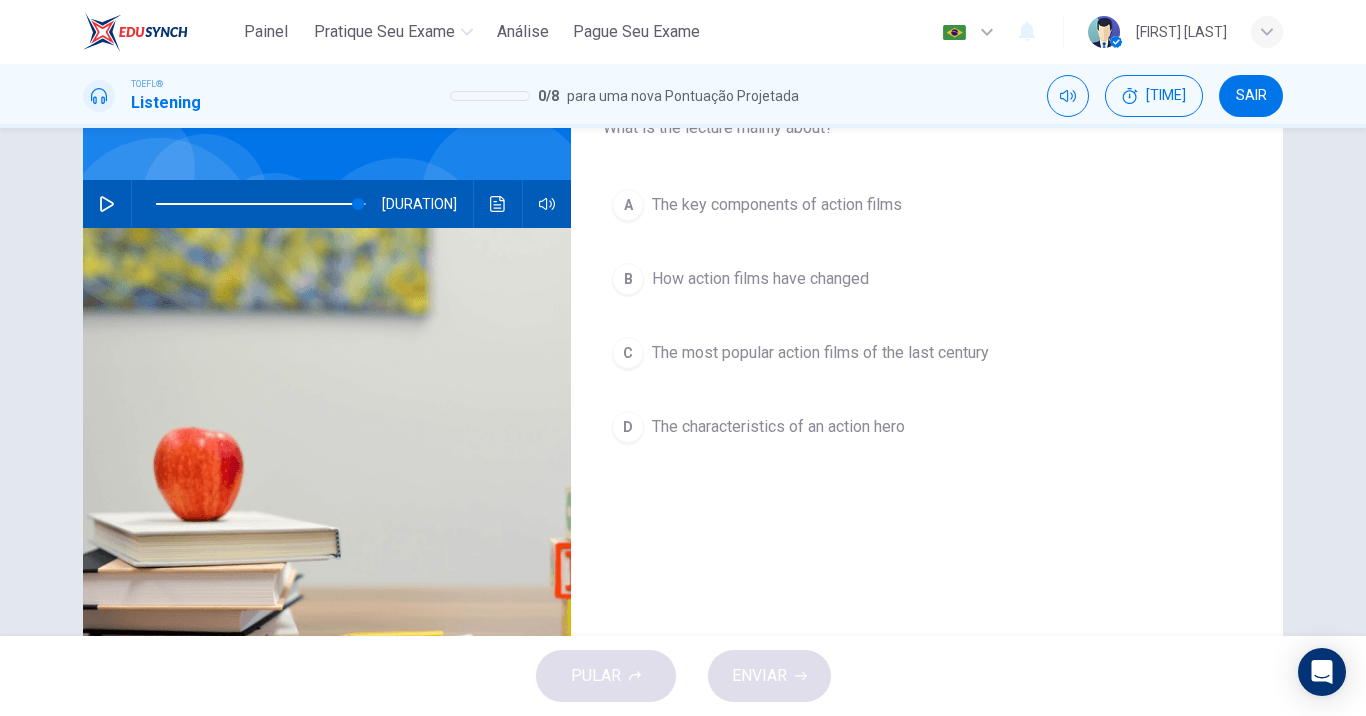 scroll, scrollTop: 149, scrollLeft: 0, axis: vertical 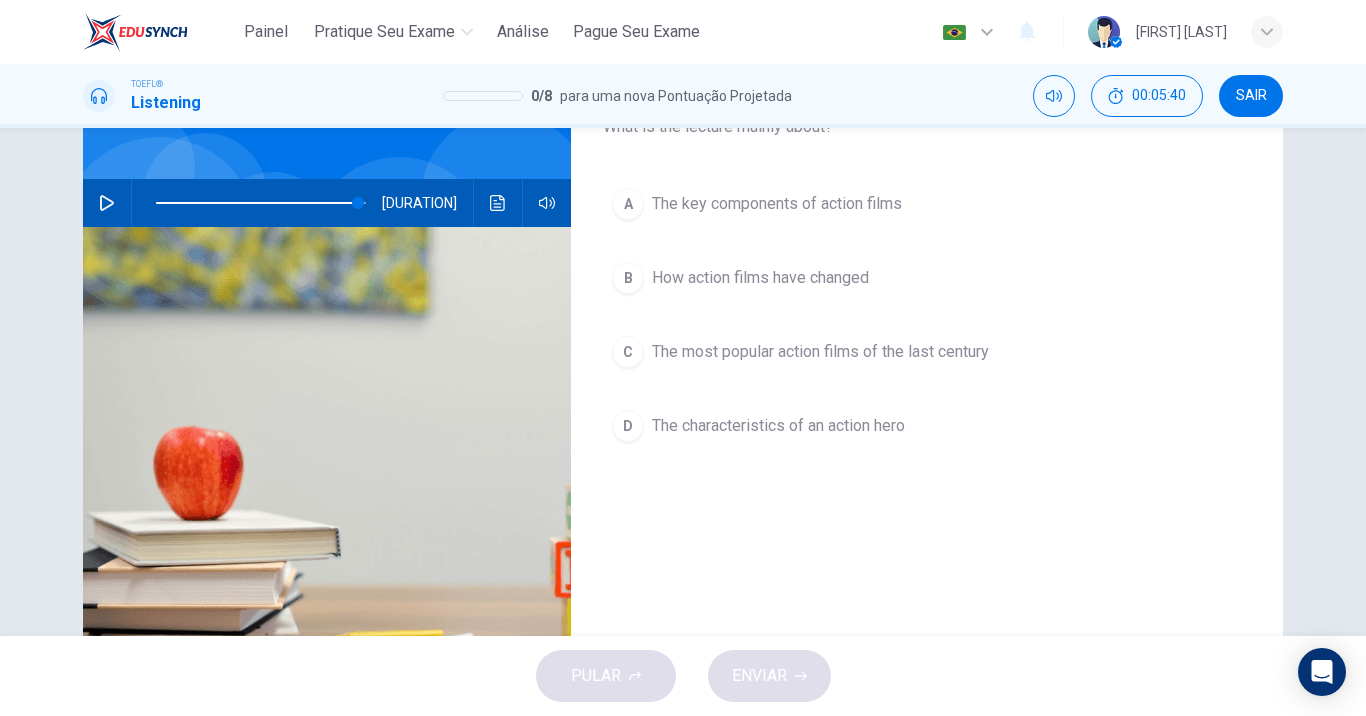 click on "How action films have changed" at bounding box center (777, 204) 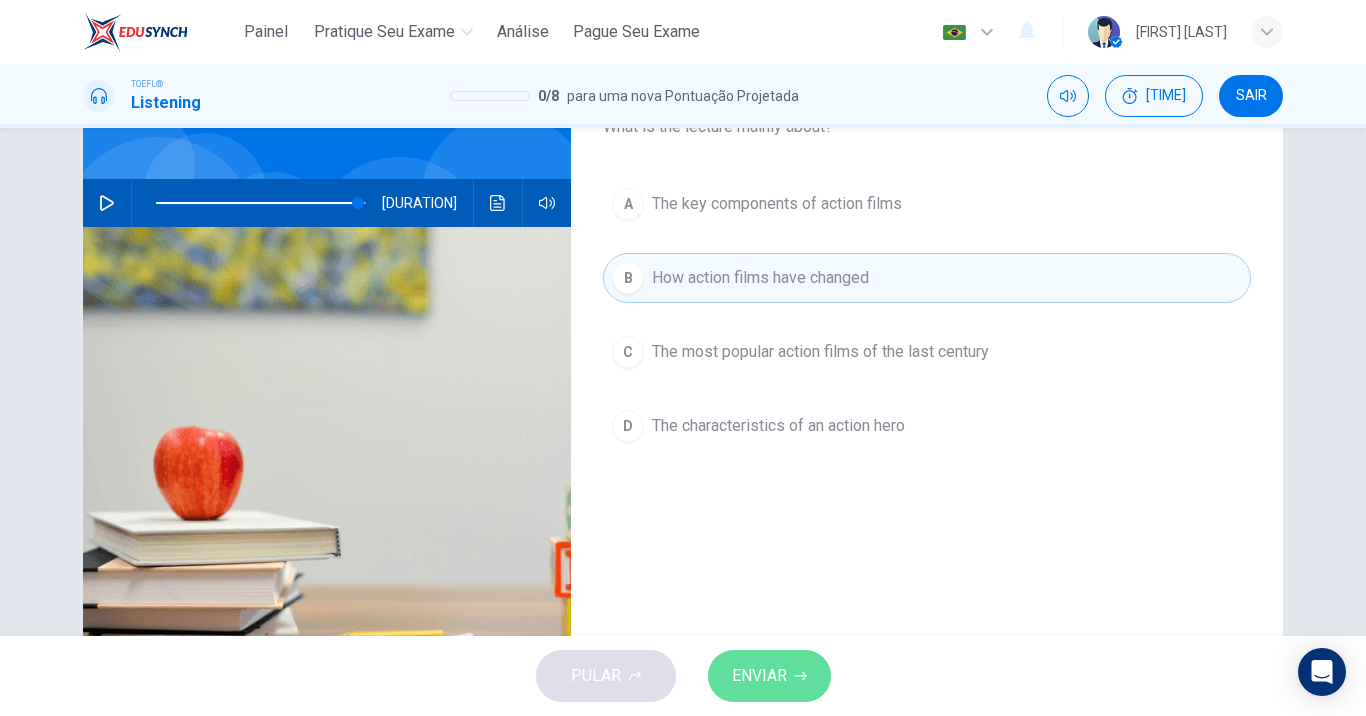 click on "ENVIAR" at bounding box center [759, 676] 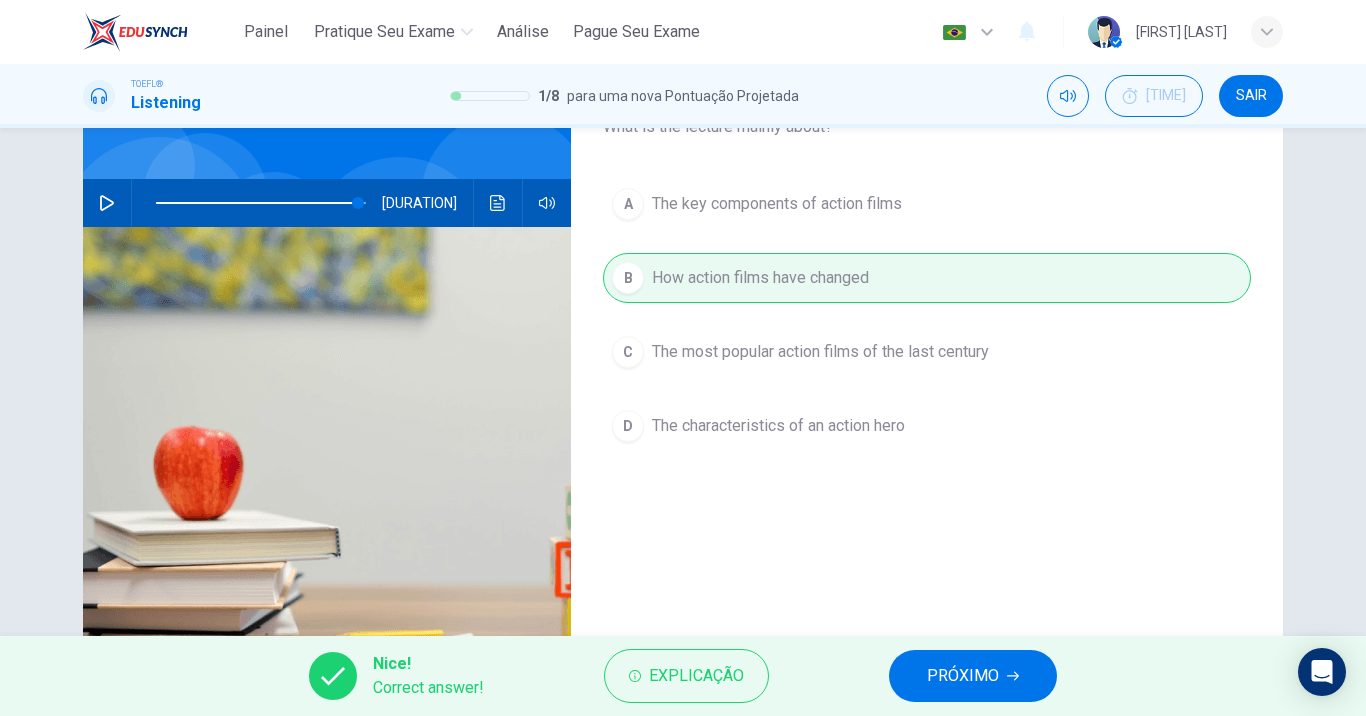 click on "PRÓXIMO" at bounding box center [973, 676] 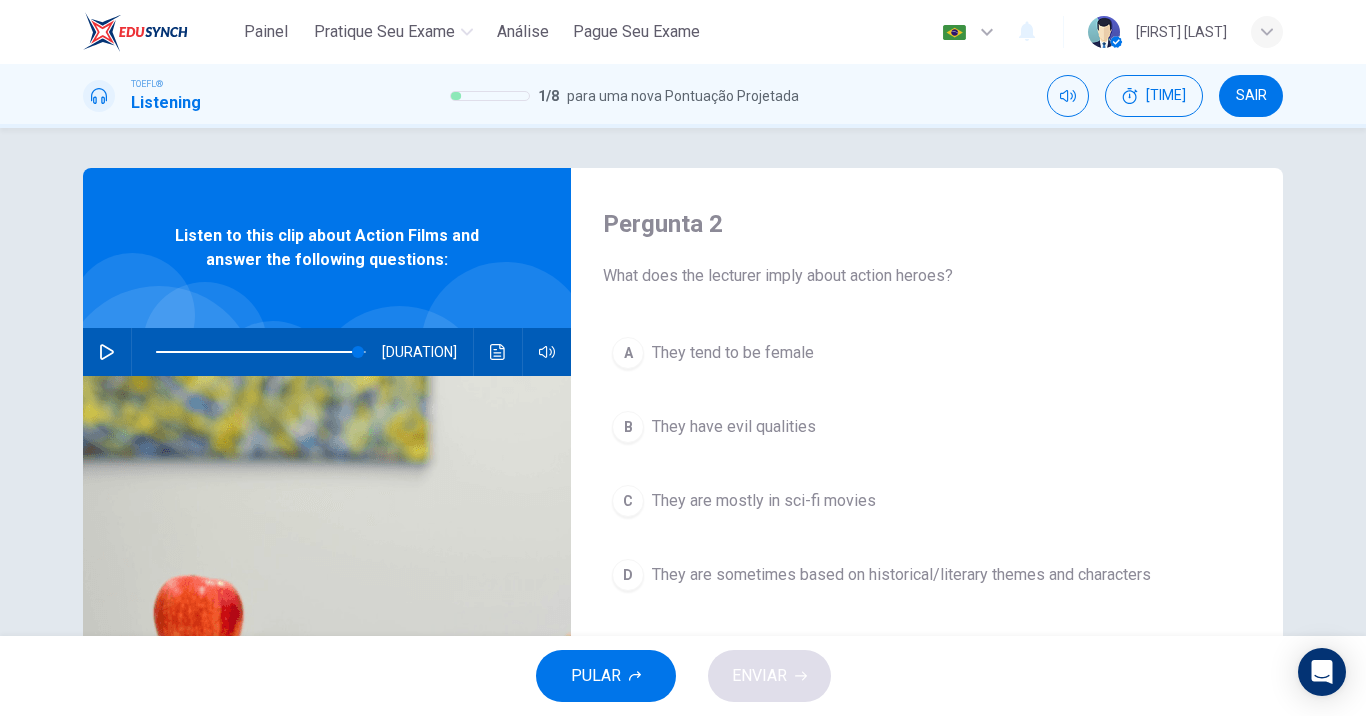 scroll, scrollTop: 27, scrollLeft: 0, axis: vertical 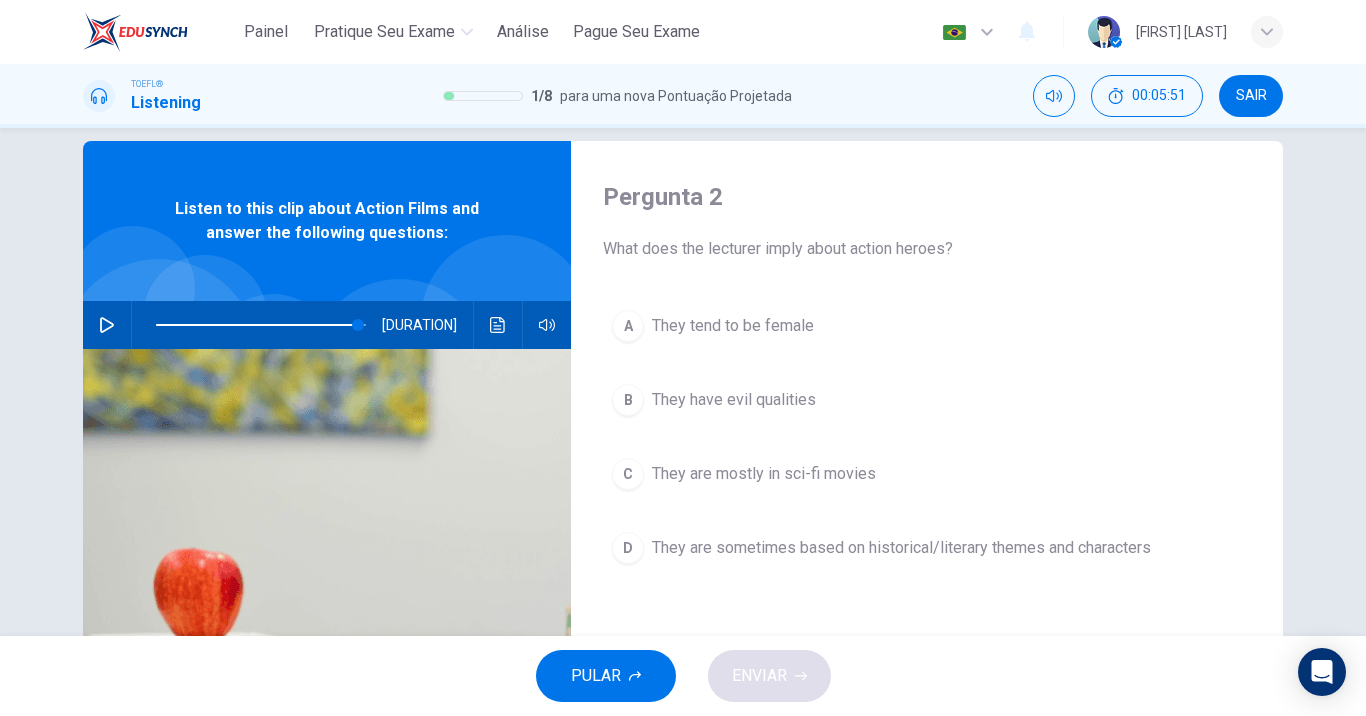 click on "They are sometimes based on historical/literary themes and characters" at bounding box center (733, 326) 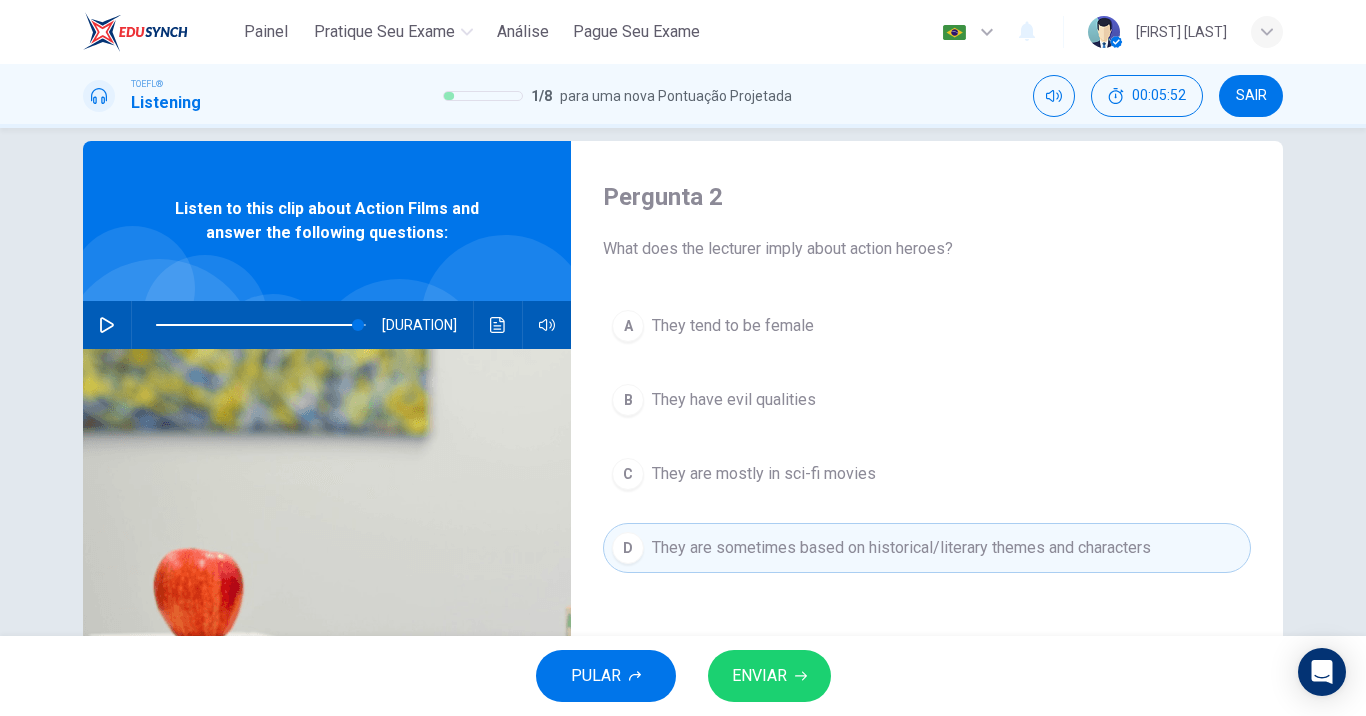 click on "ENVIAR" at bounding box center [759, 676] 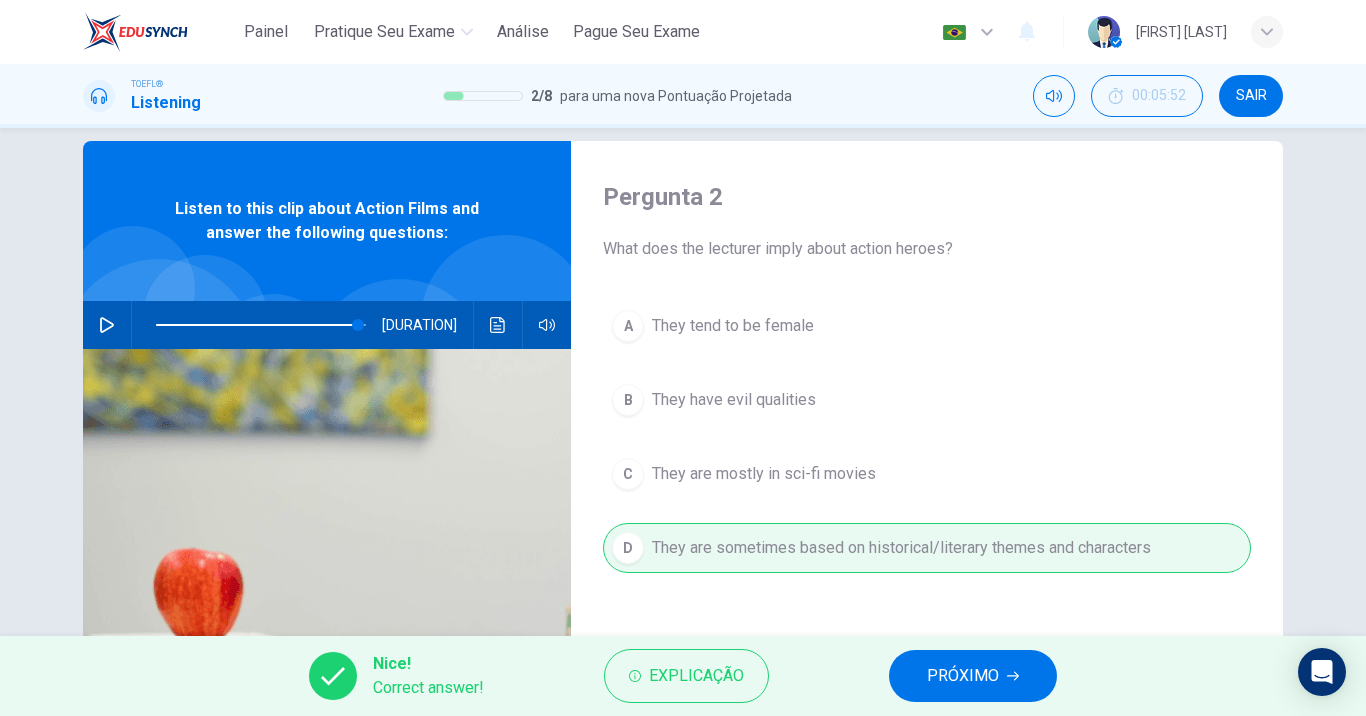 click on "PRÓXIMO" at bounding box center [963, 676] 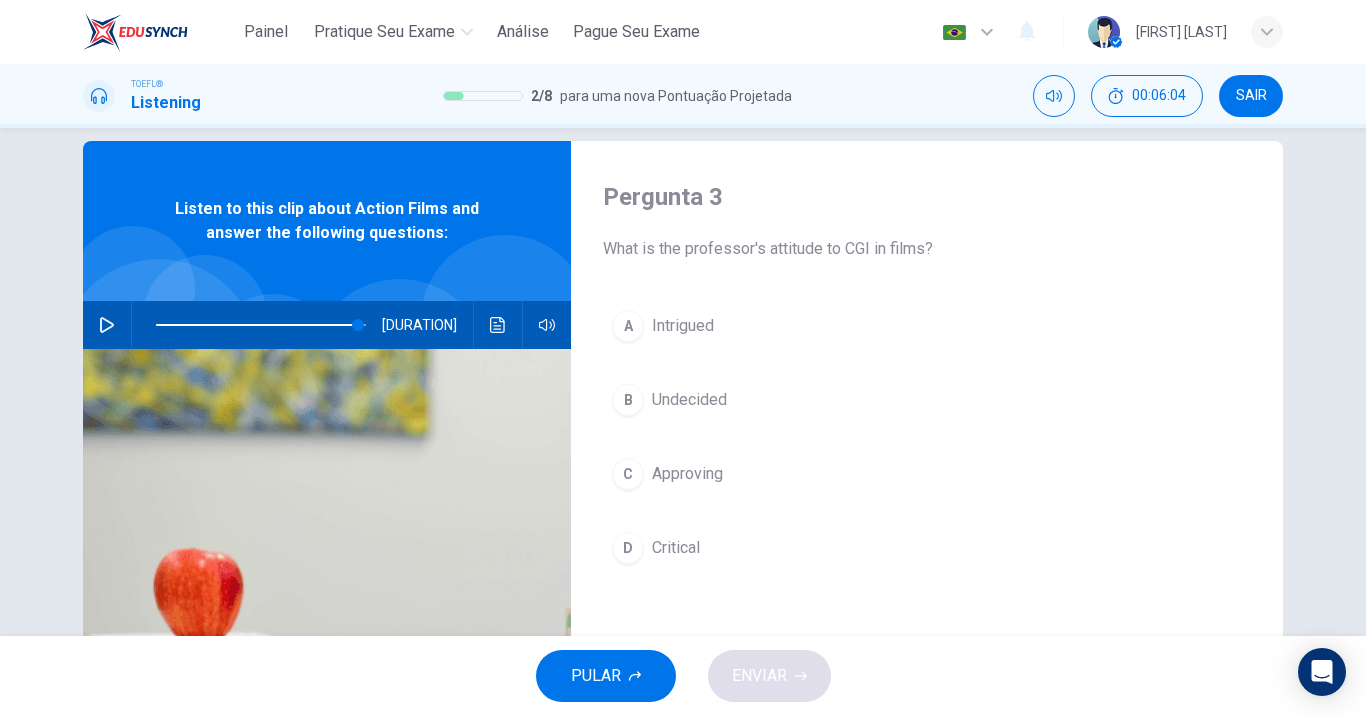 click on "Approving" at bounding box center (683, 326) 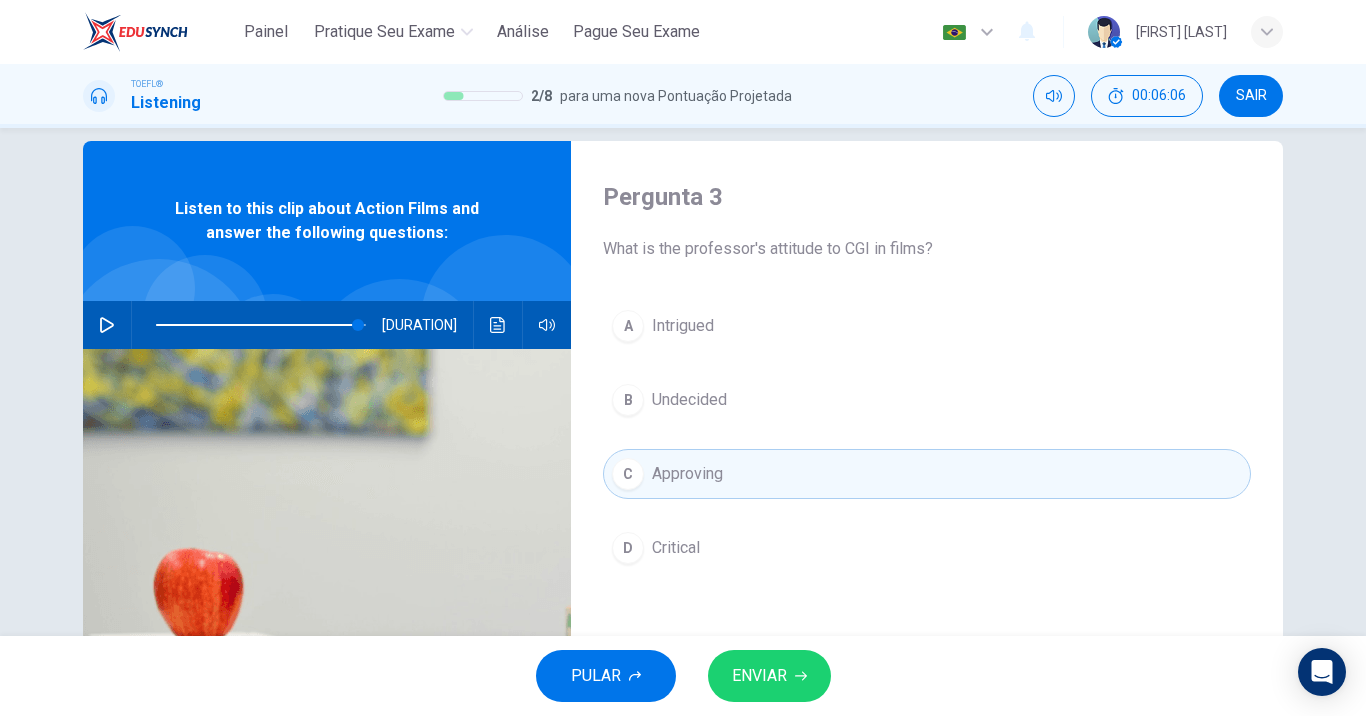 click on "ENVIAR" at bounding box center [769, 676] 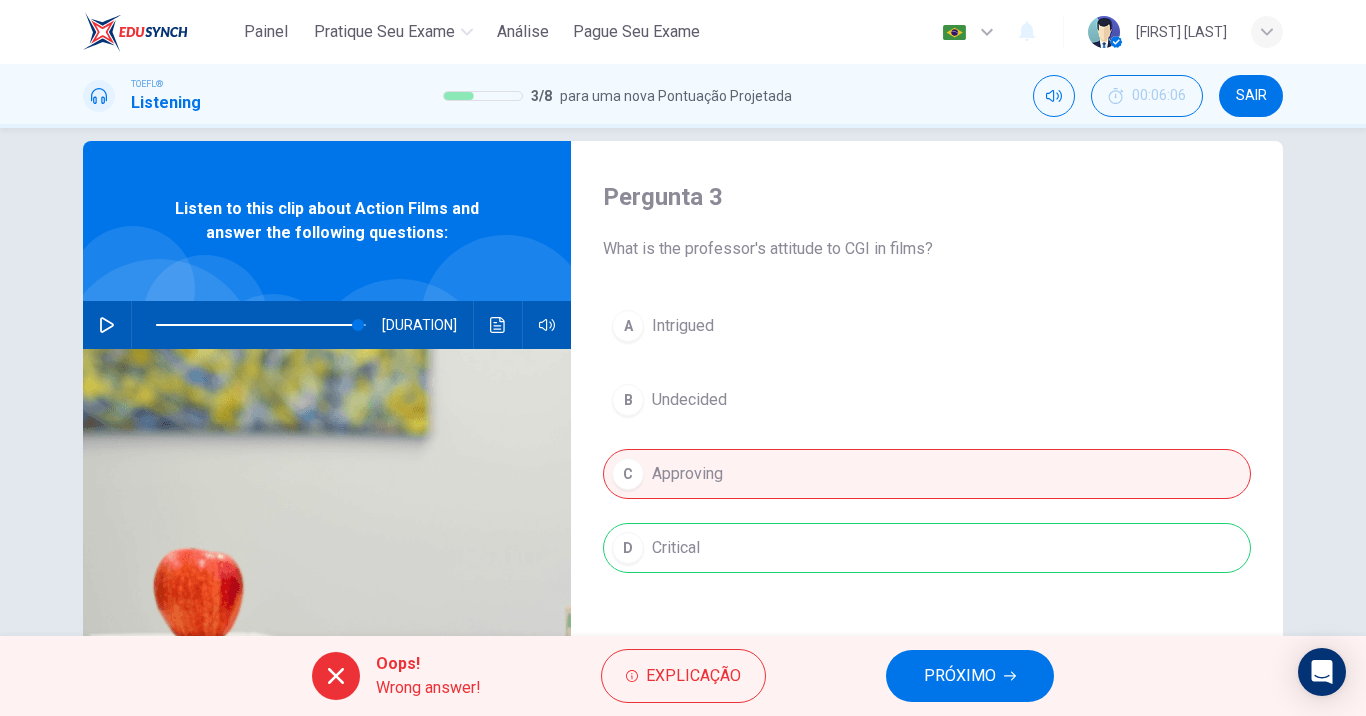 click on "PRÓXIMO" at bounding box center [960, 676] 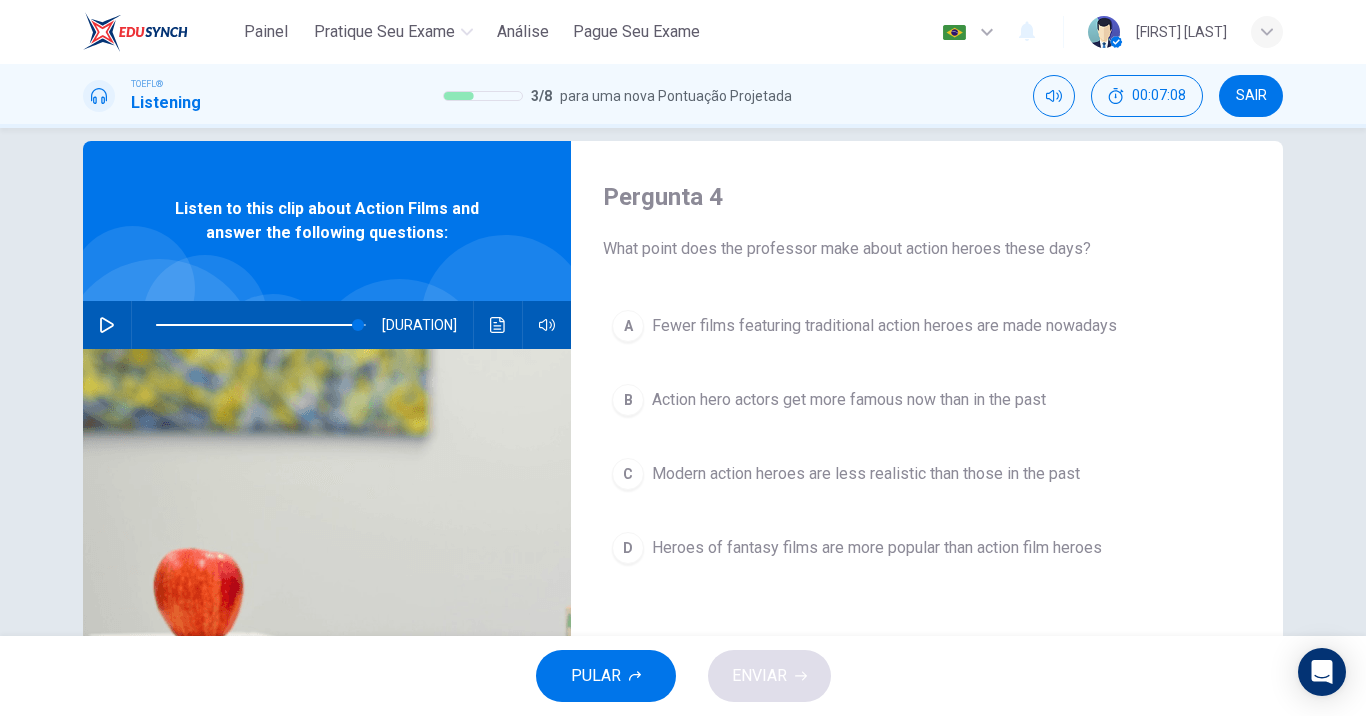 click at bounding box center [261, 325] 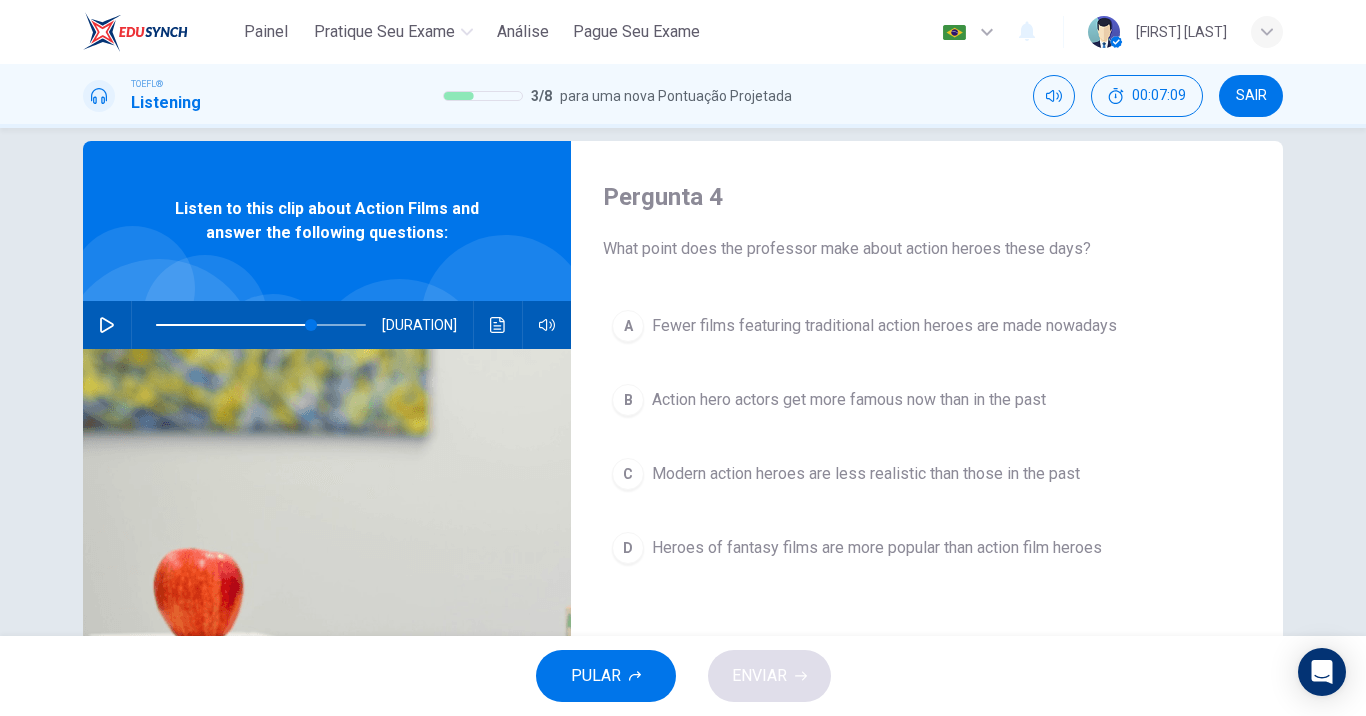 click at bounding box center (107, 325) 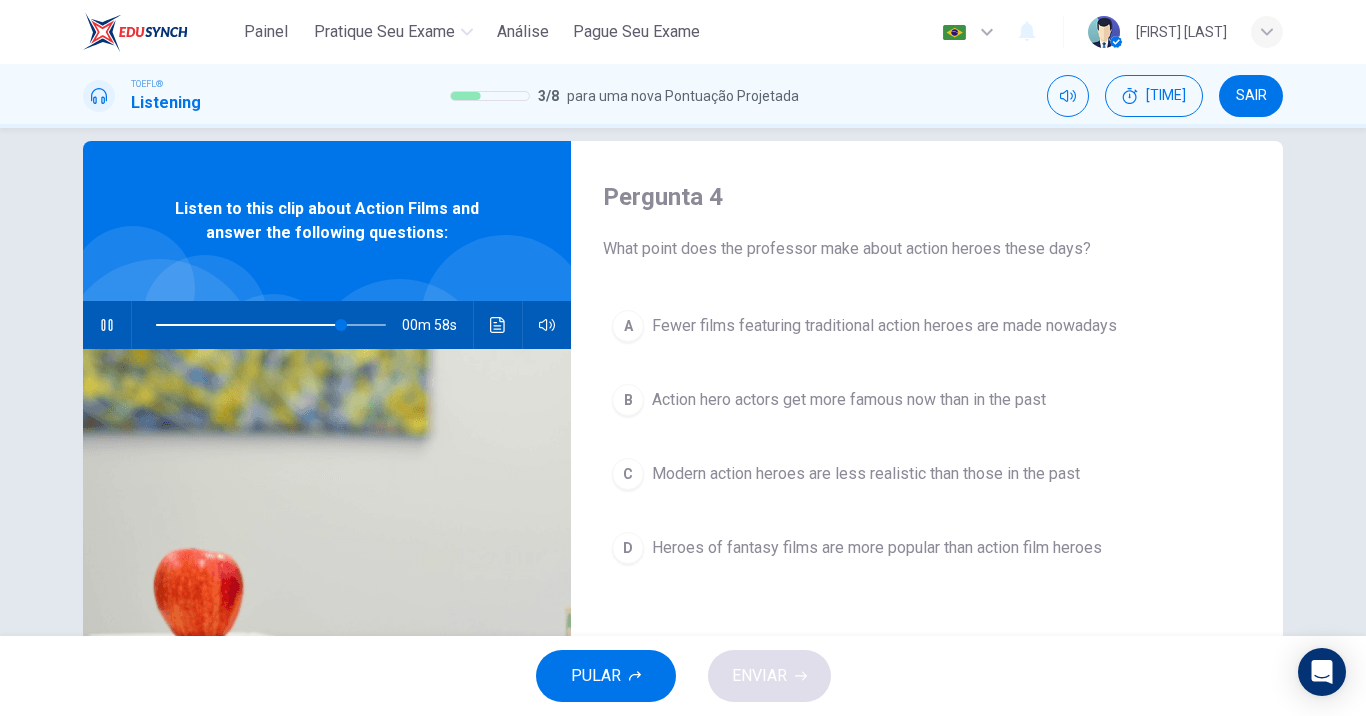 click at bounding box center (106, 325) 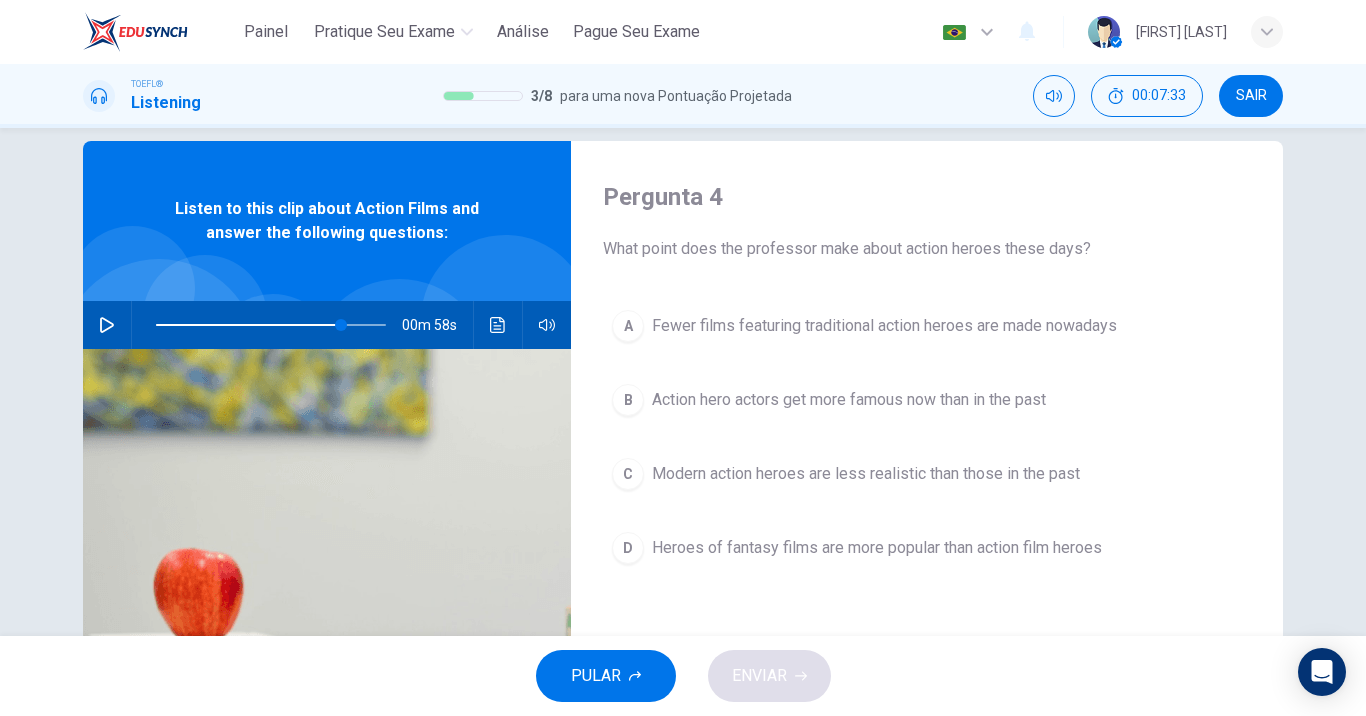 click at bounding box center (107, 325) 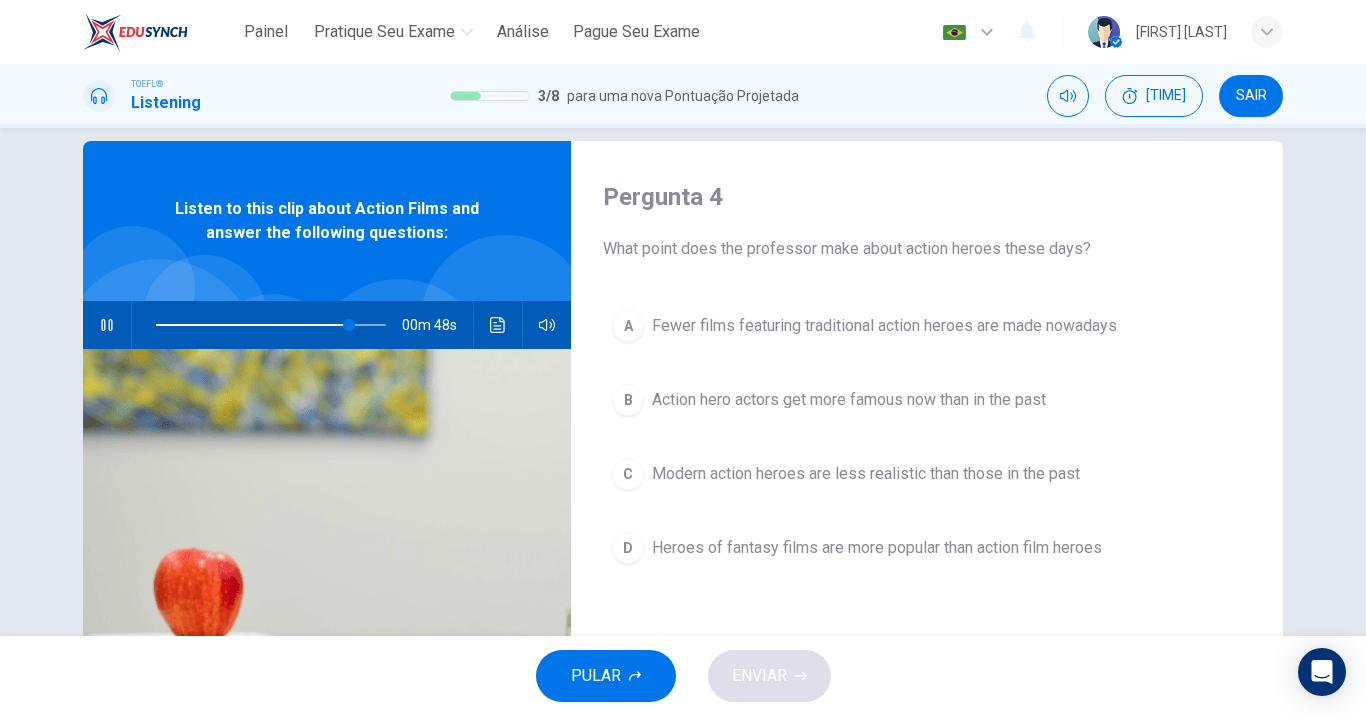 click on "Heroes of fantasy films are more popular than action film heroes" at bounding box center [884, 326] 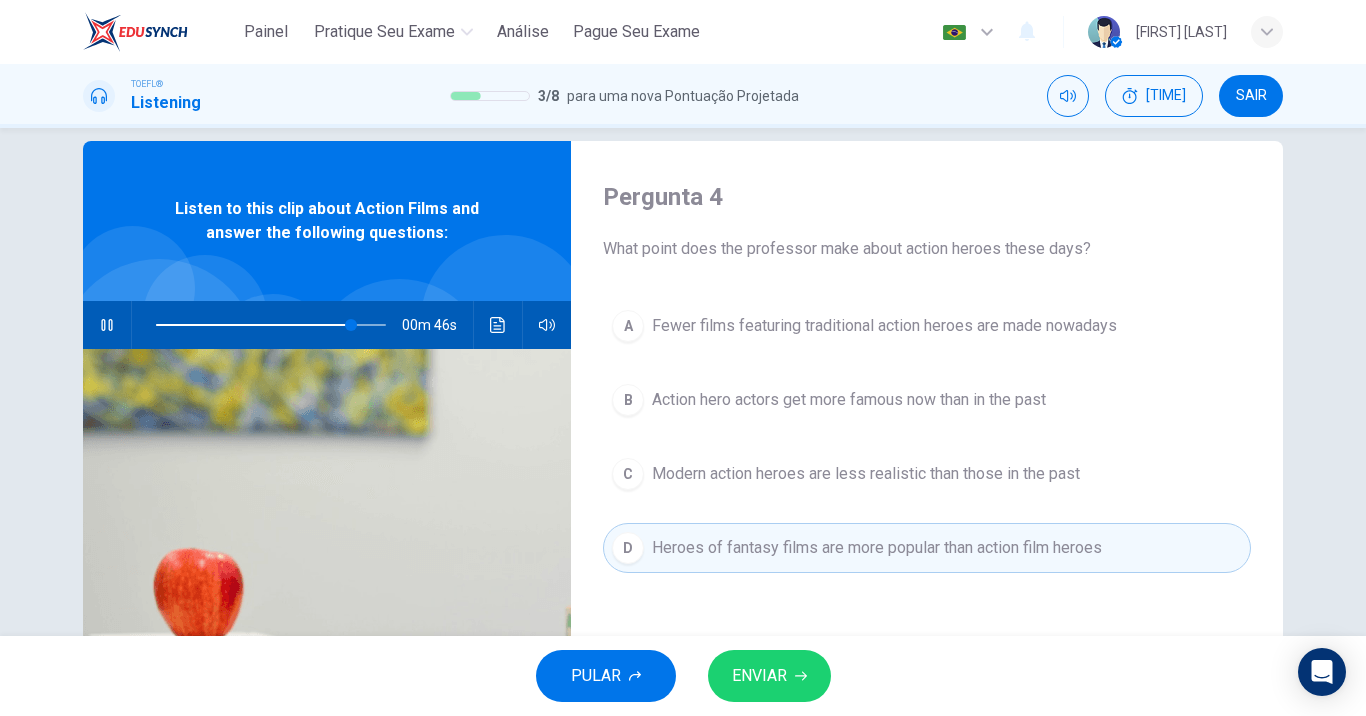 click on "ENVIAR" at bounding box center [759, 676] 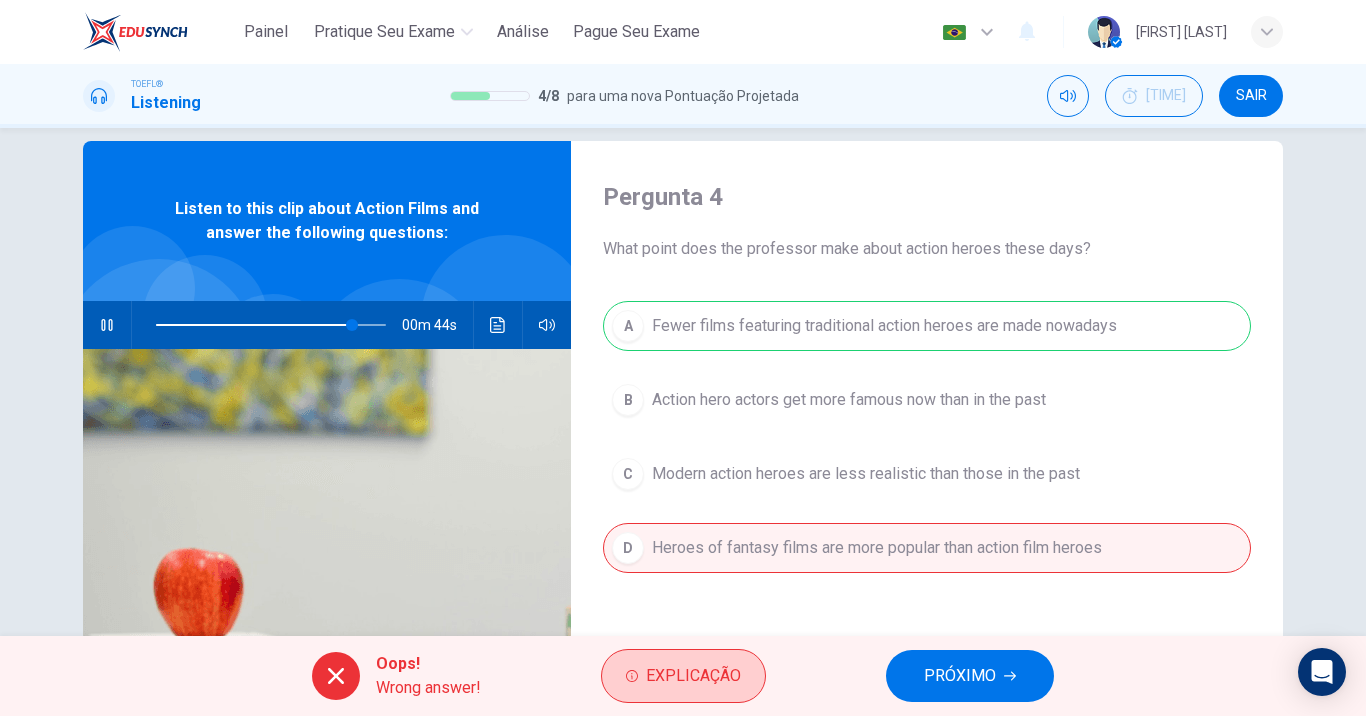 click on "Explicação" at bounding box center [693, 676] 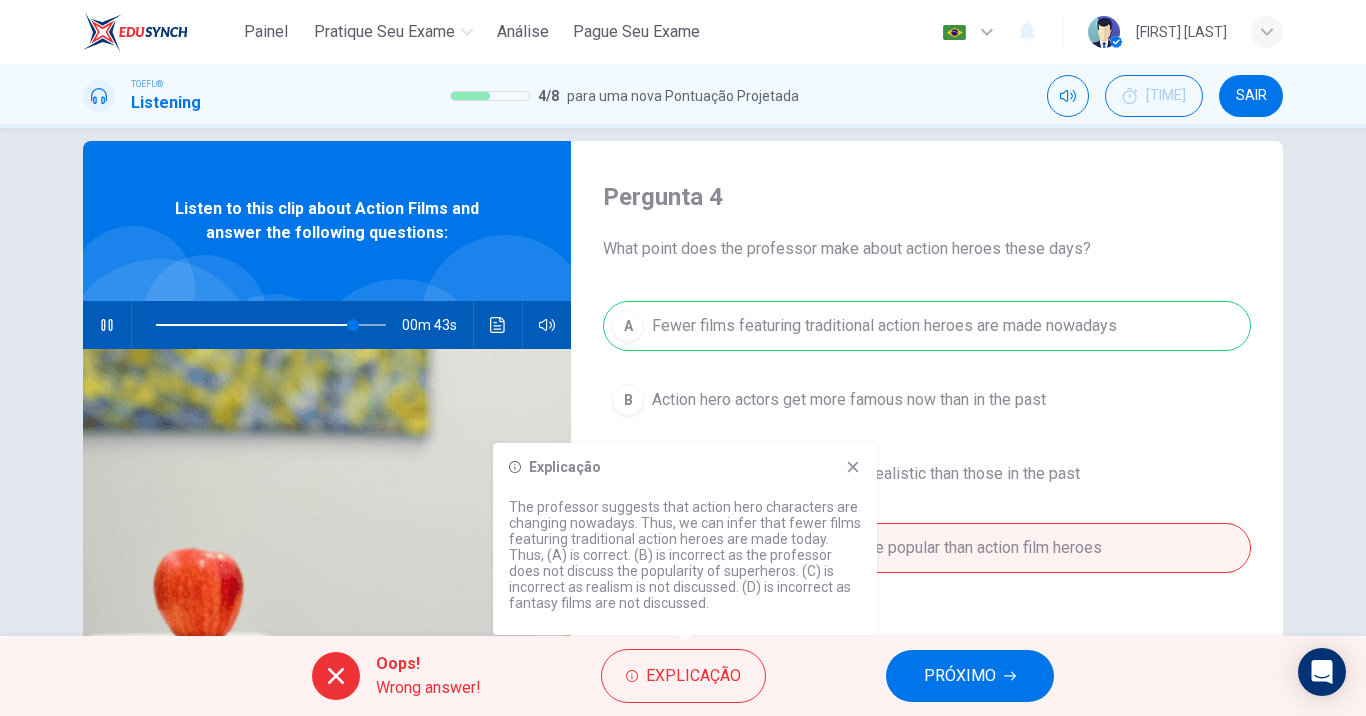 click on "Explicação The professor suggests that action hero characters are changing nowadays. Thus, we can infer that fewer films featuring traditional action heroes are made today. Thus, (A) is correct. (B) is incorrect as the professor does not discuss the popularity of superheros. (C) is incorrect as realism is not discussed. (D) is incorrect as fantasy films are not discussed." at bounding box center (685, 539) 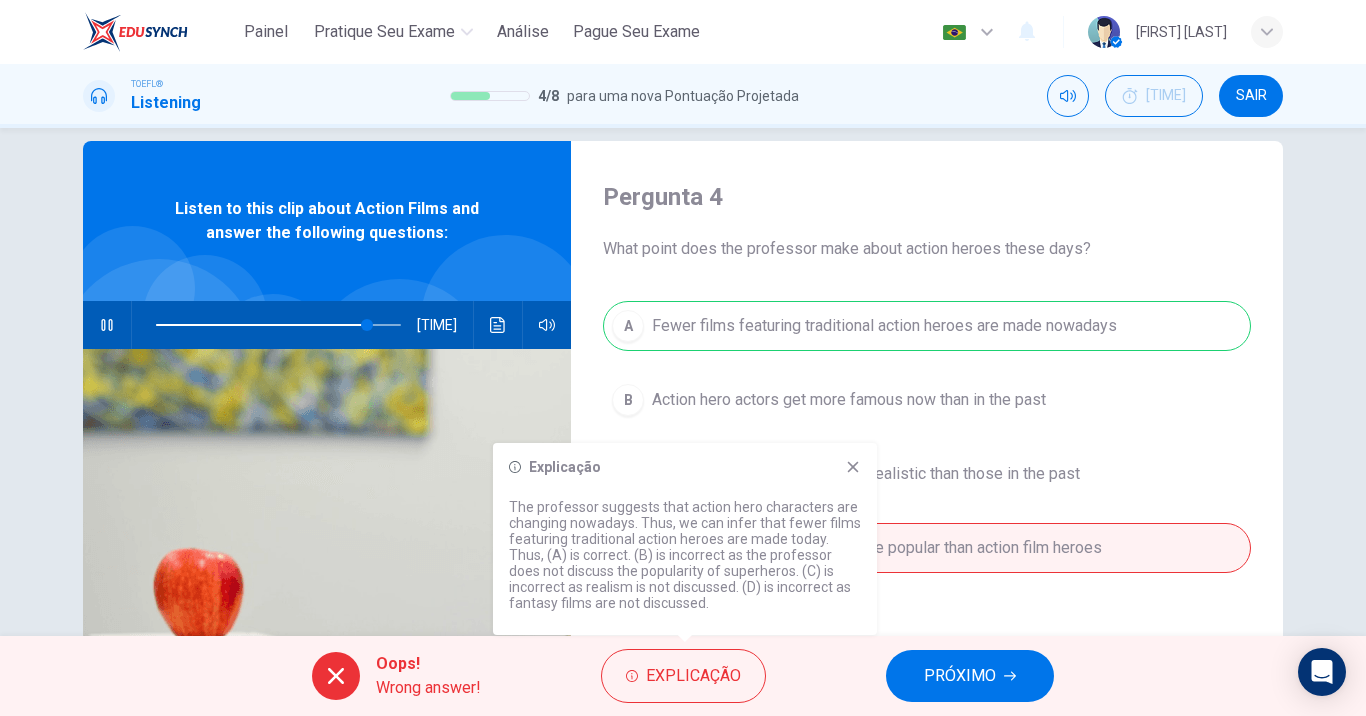 click on "Explicação The professor suggests that action hero characters are changing nowadays. Thus, we can infer that fewer films featuring traditional action heroes are made today. Thus, (A) is correct. (B) is incorrect as the professor does not discuss the popularity of superheros. (C) is incorrect as realism is not discussed. (D) is incorrect as fantasy films are not discussed." at bounding box center (685, 539) 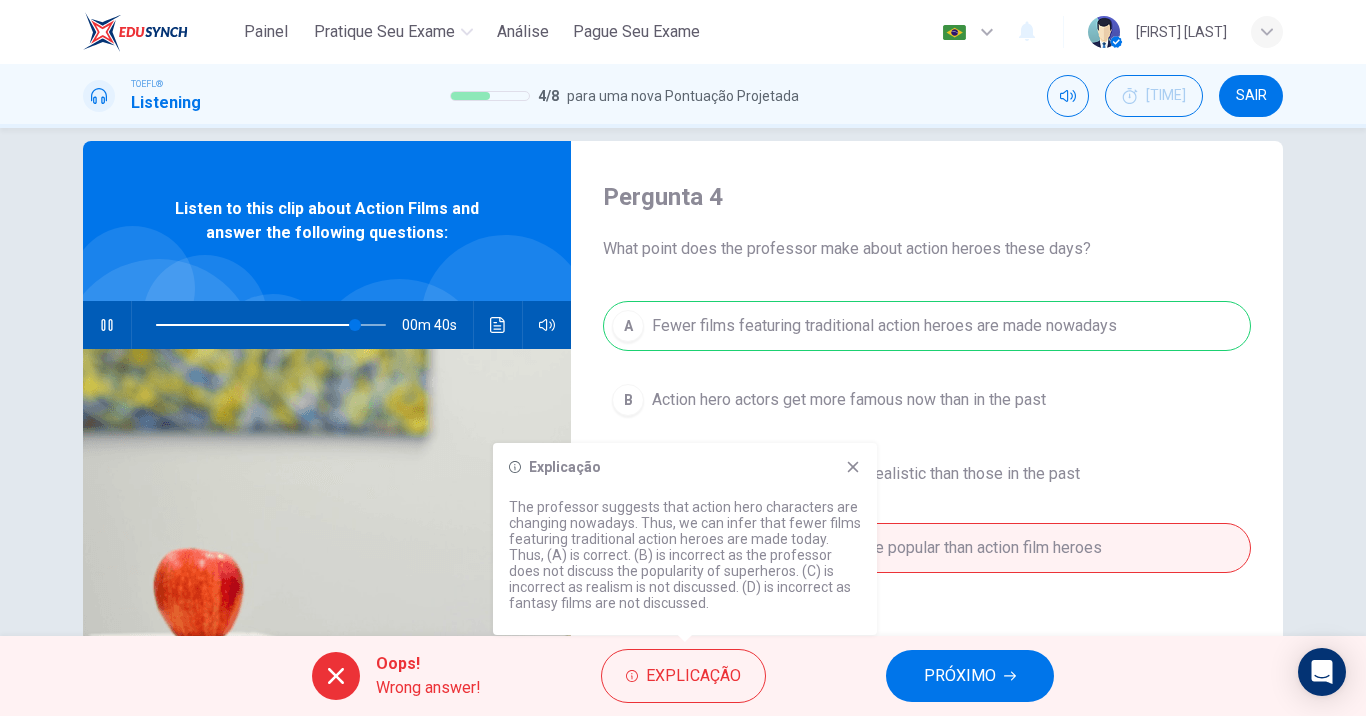 click at bounding box center [853, 467] 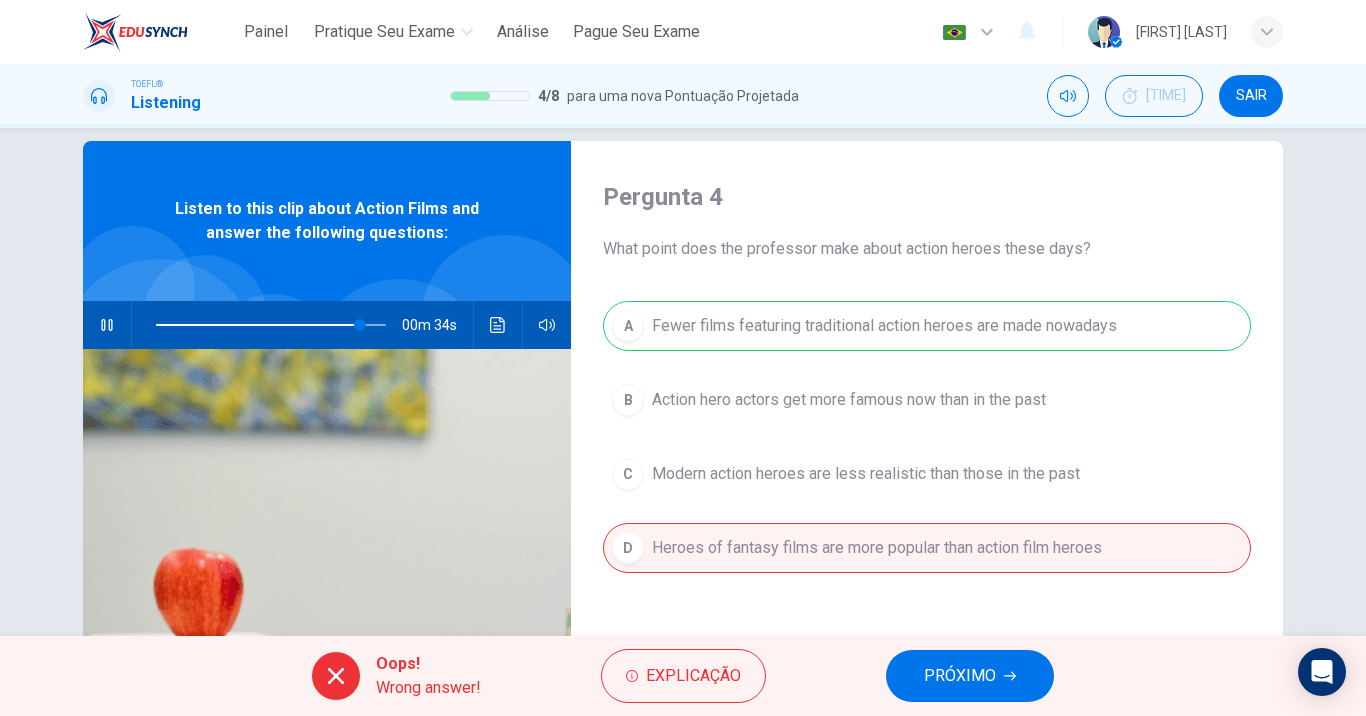 click on "PRÓXIMO" at bounding box center [970, 676] 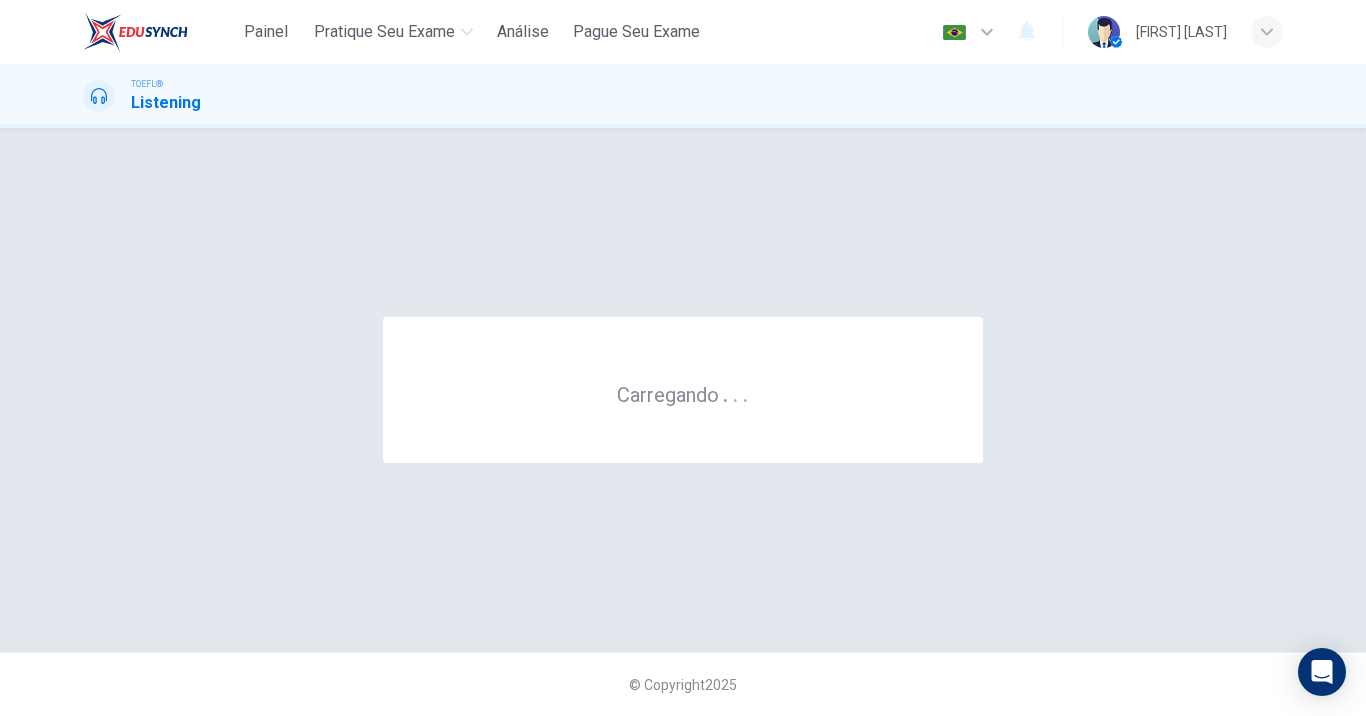 scroll, scrollTop: 0, scrollLeft: 0, axis: both 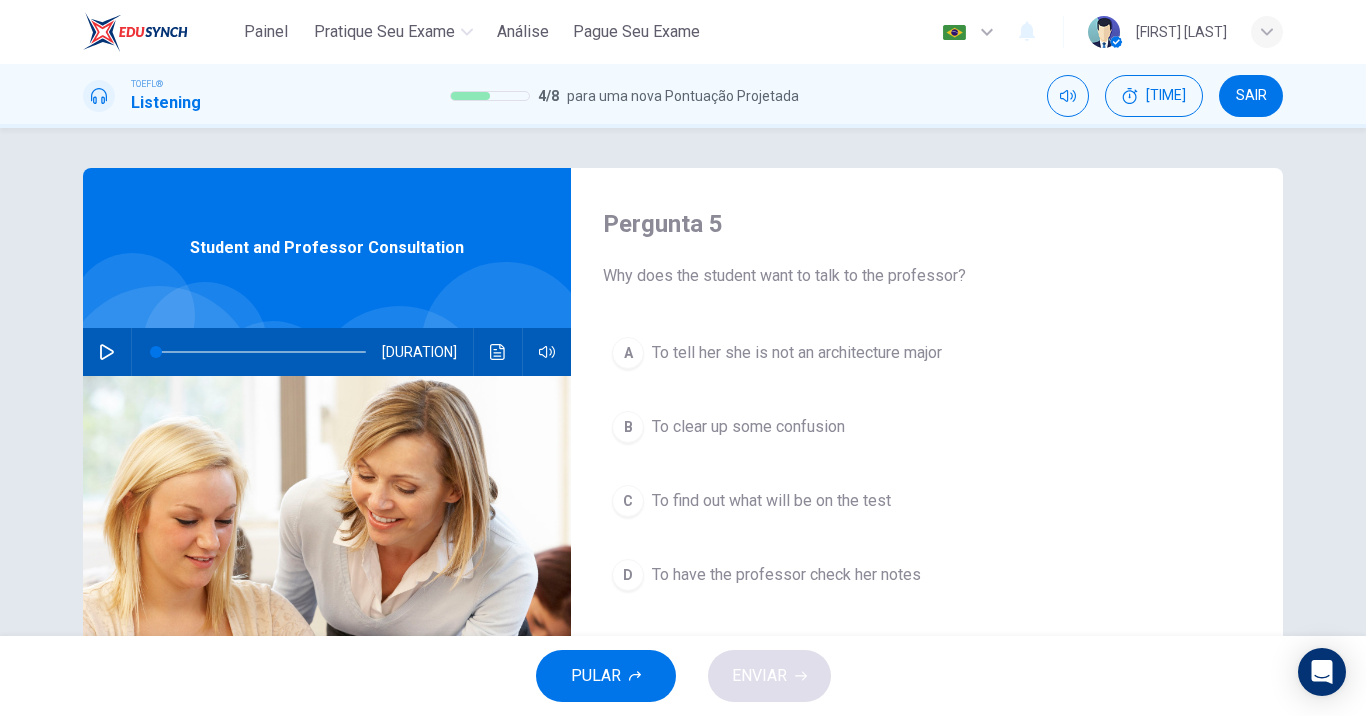 click at bounding box center (107, 352) 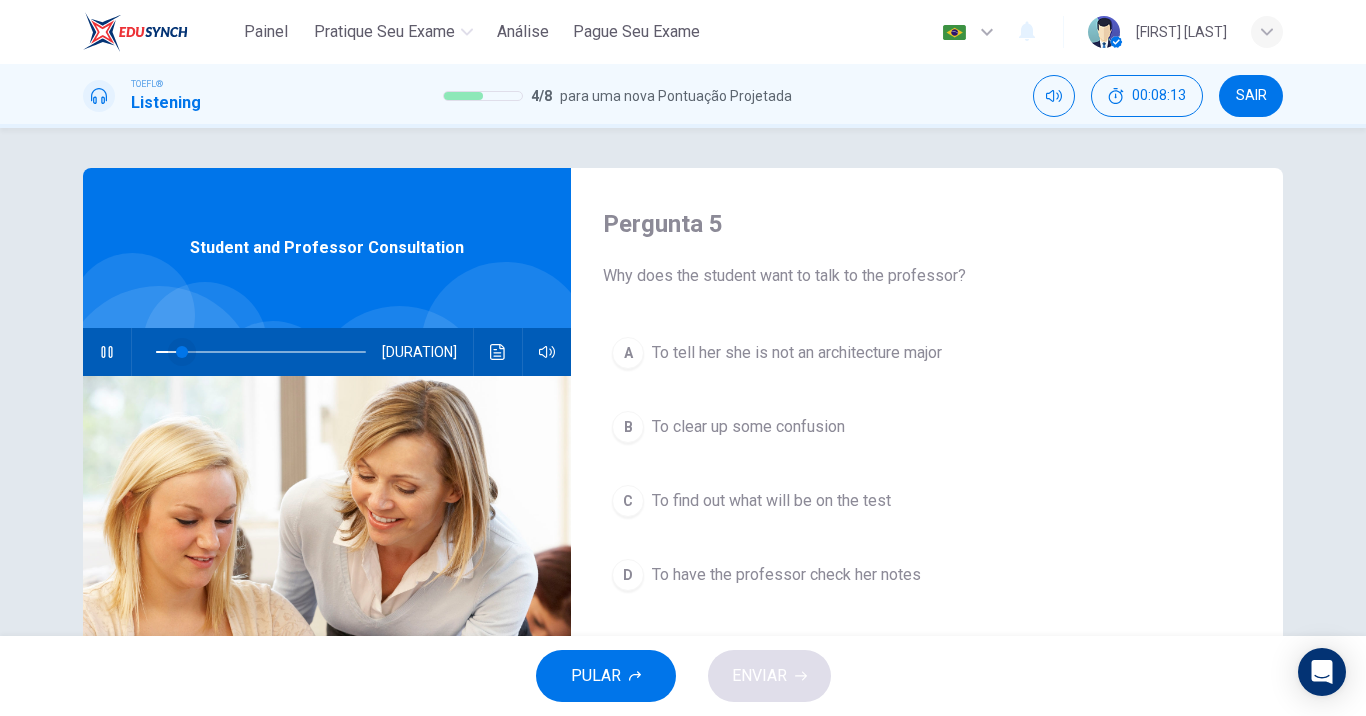 click at bounding box center [182, 352] 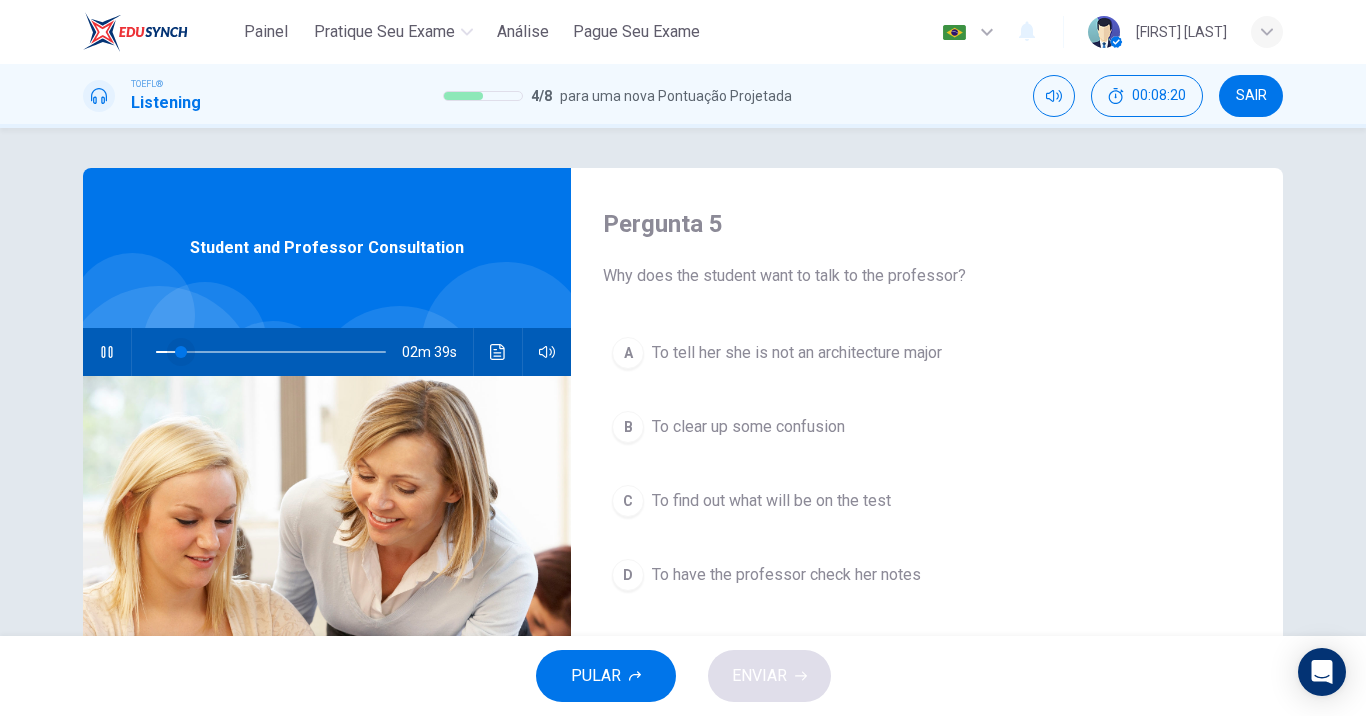 click at bounding box center (181, 352) 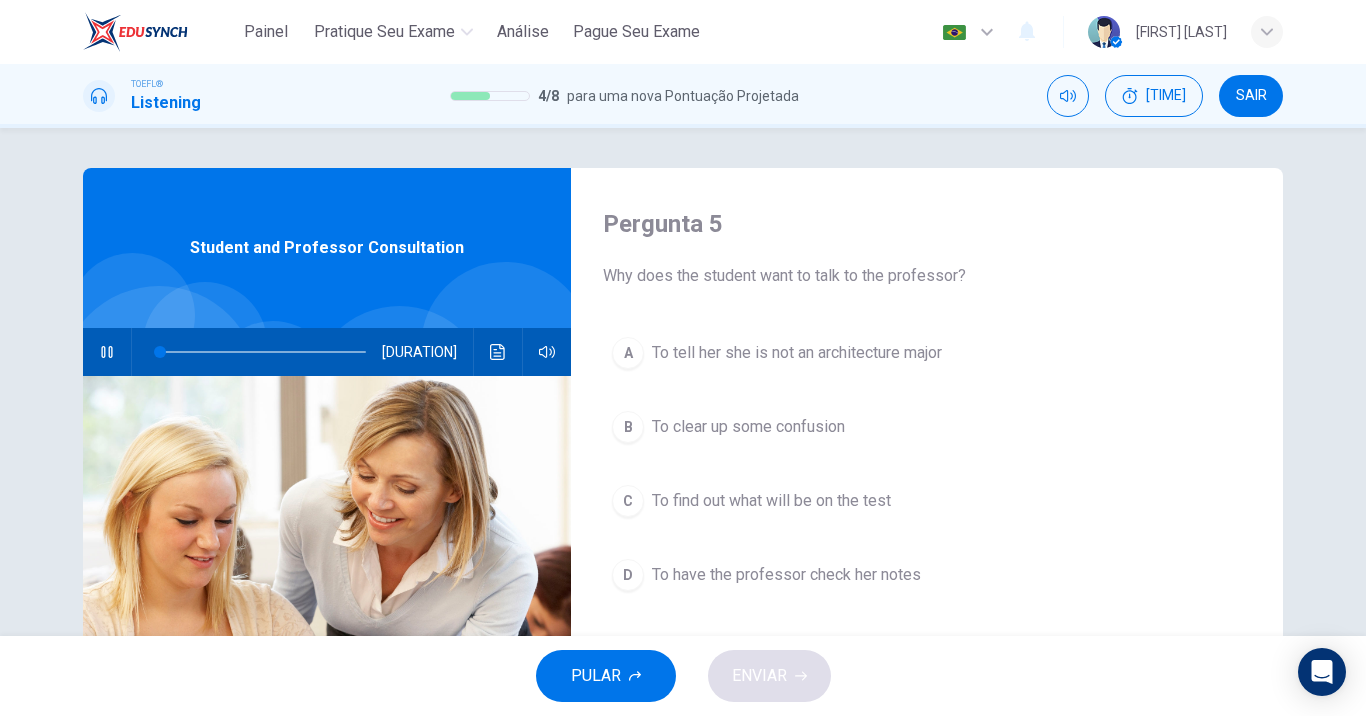 click at bounding box center (107, 352) 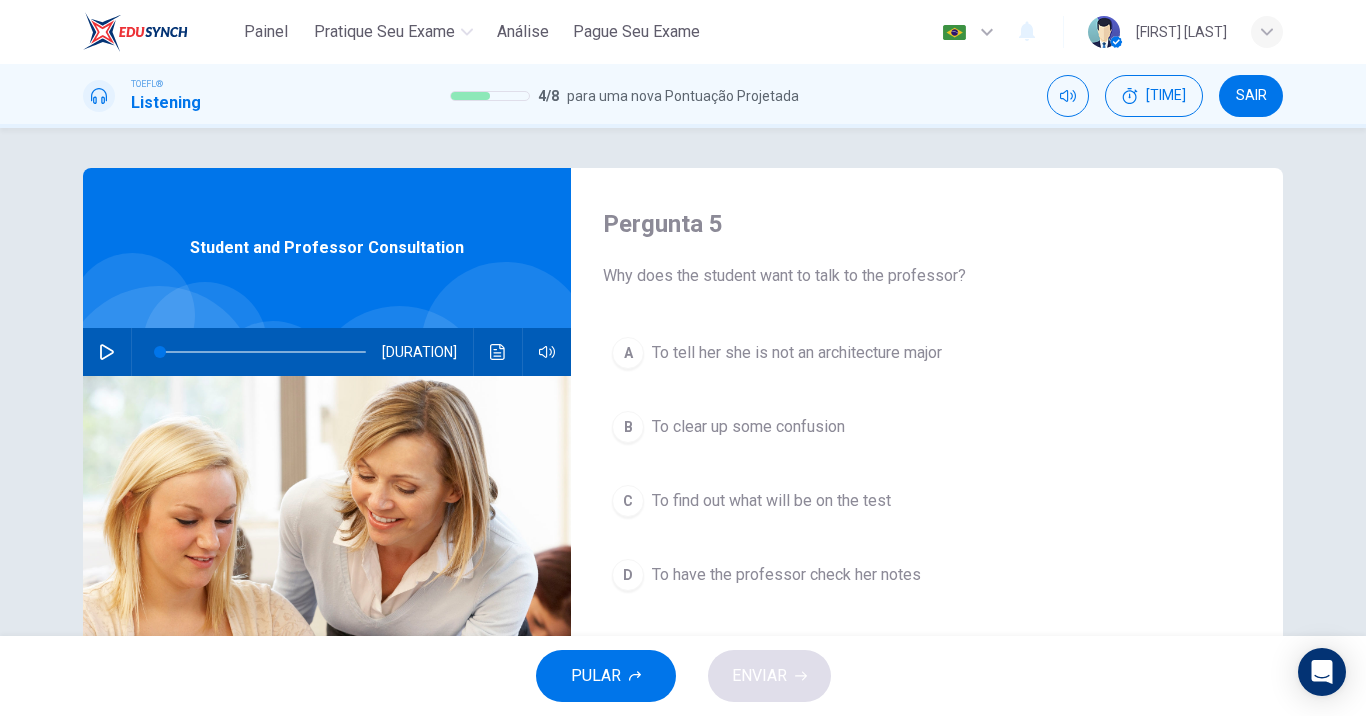 click at bounding box center [107, 352] 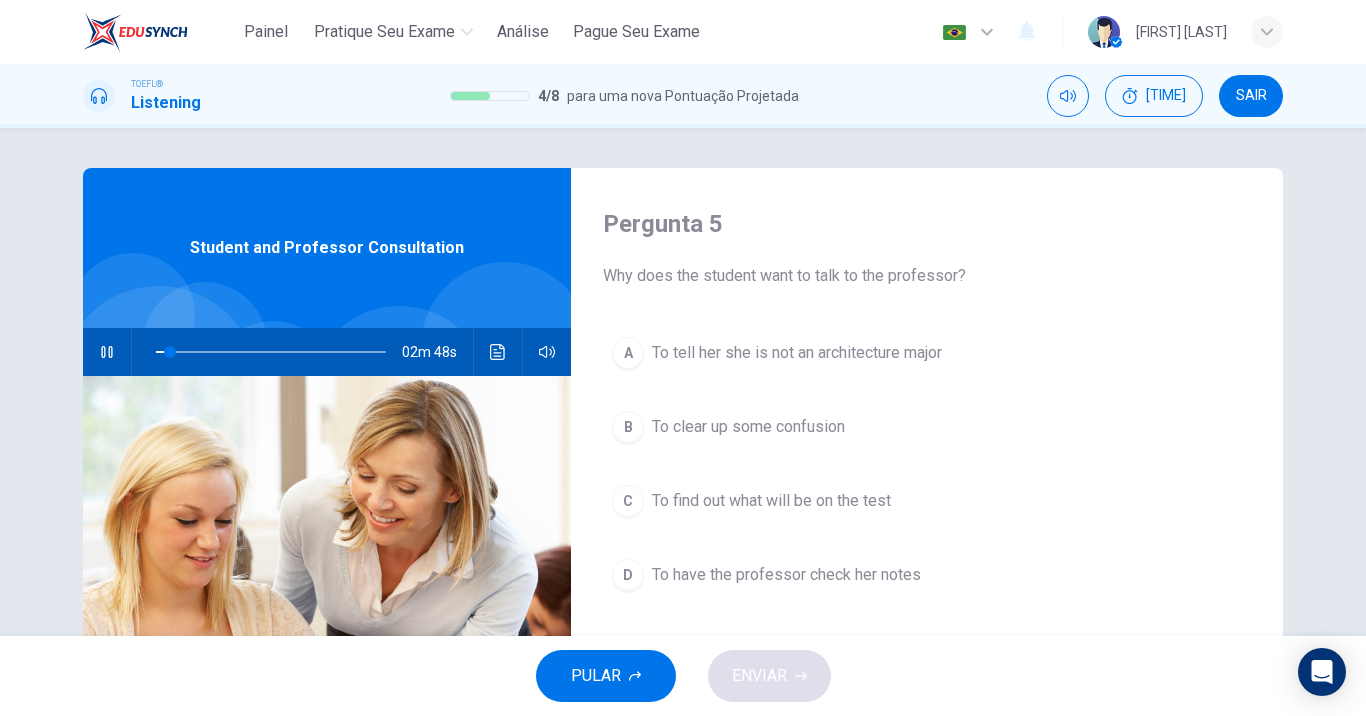 click on "To have the professor check her notes" at bounding box center (797, 353) 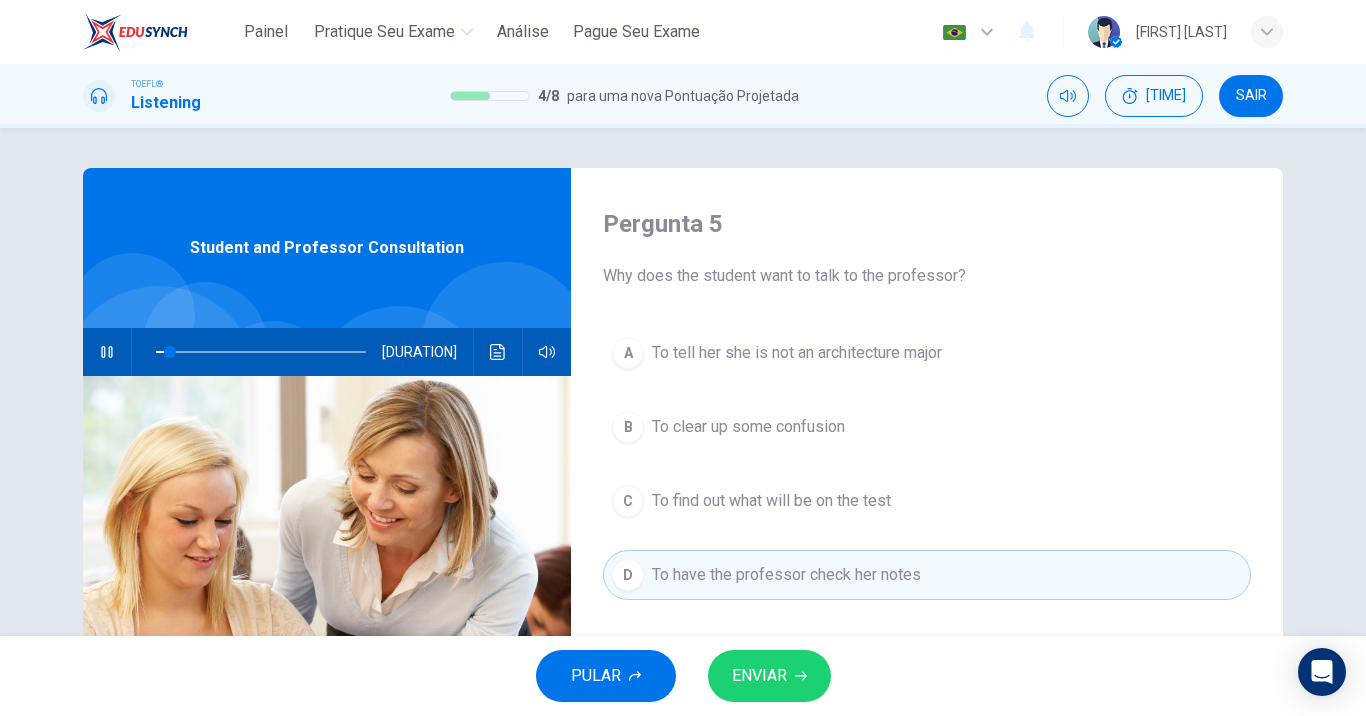 click on "ENVIAR" at bounding box center (759, 676) 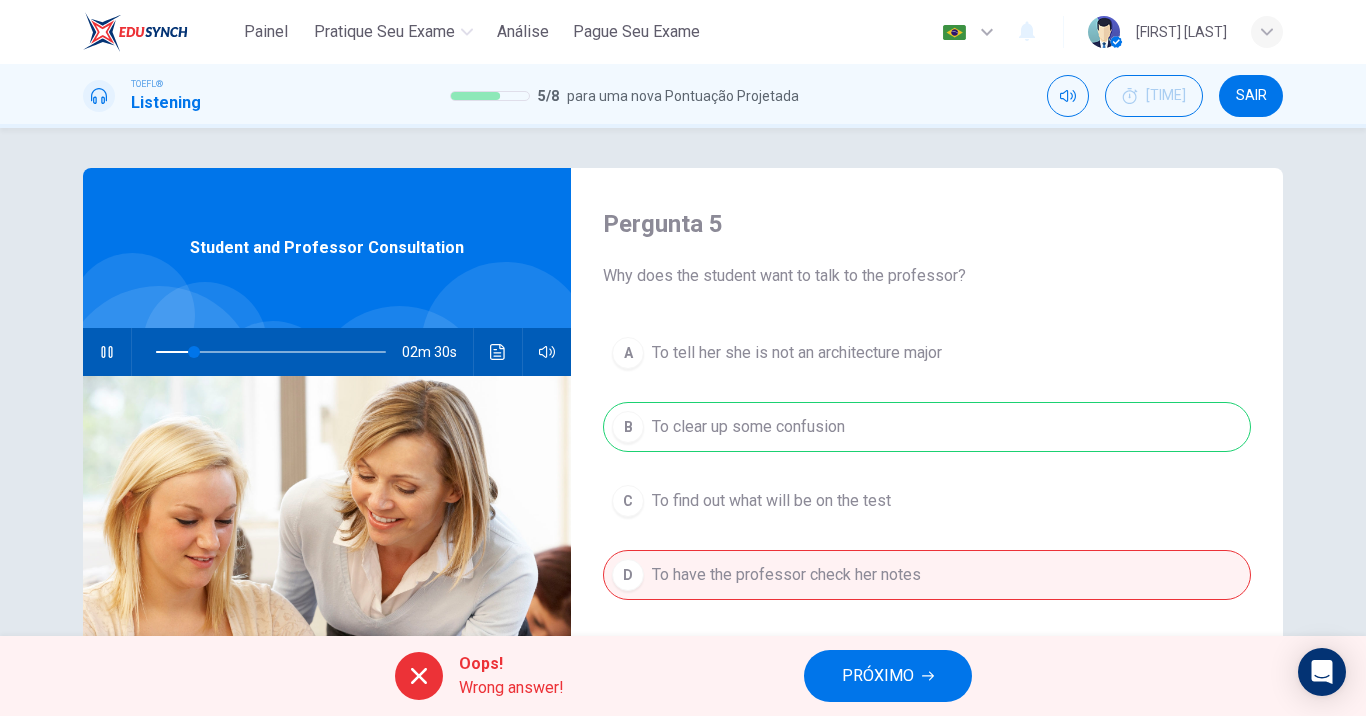 click at bounding box center [107, 352] 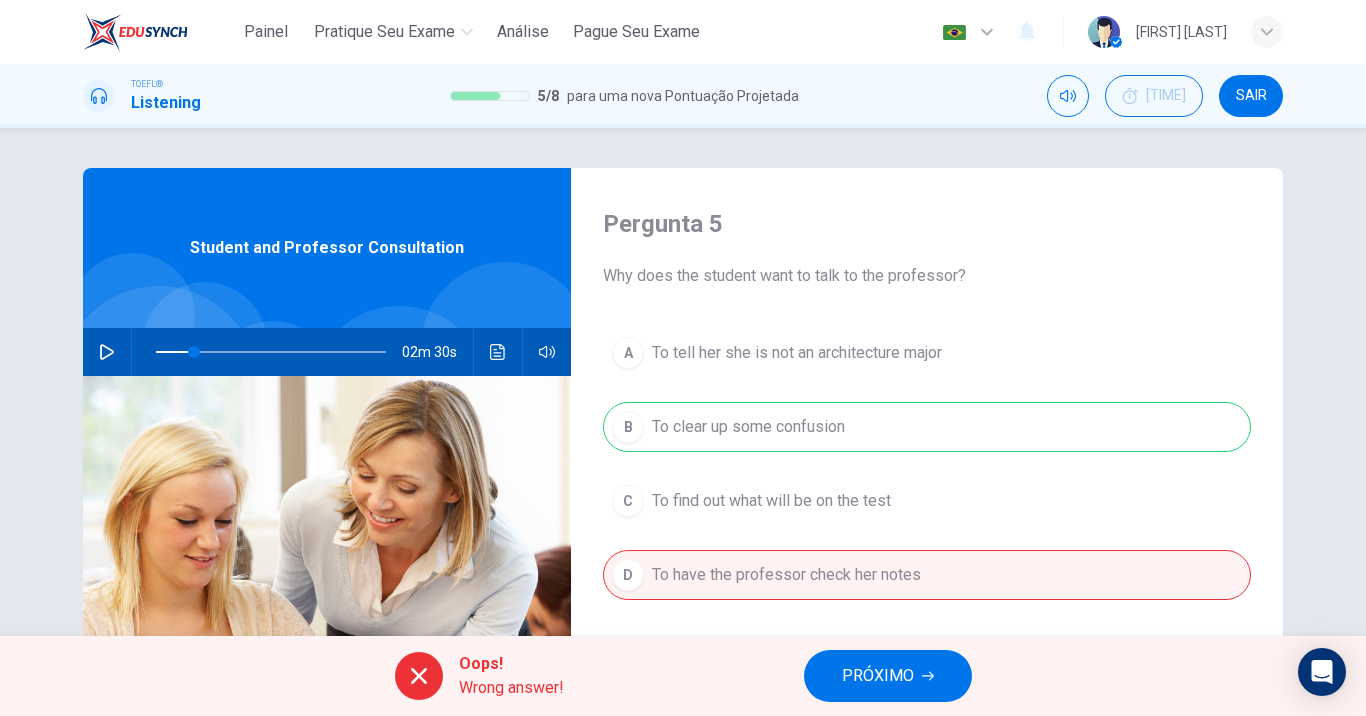 click at bounding box center (107, 352) 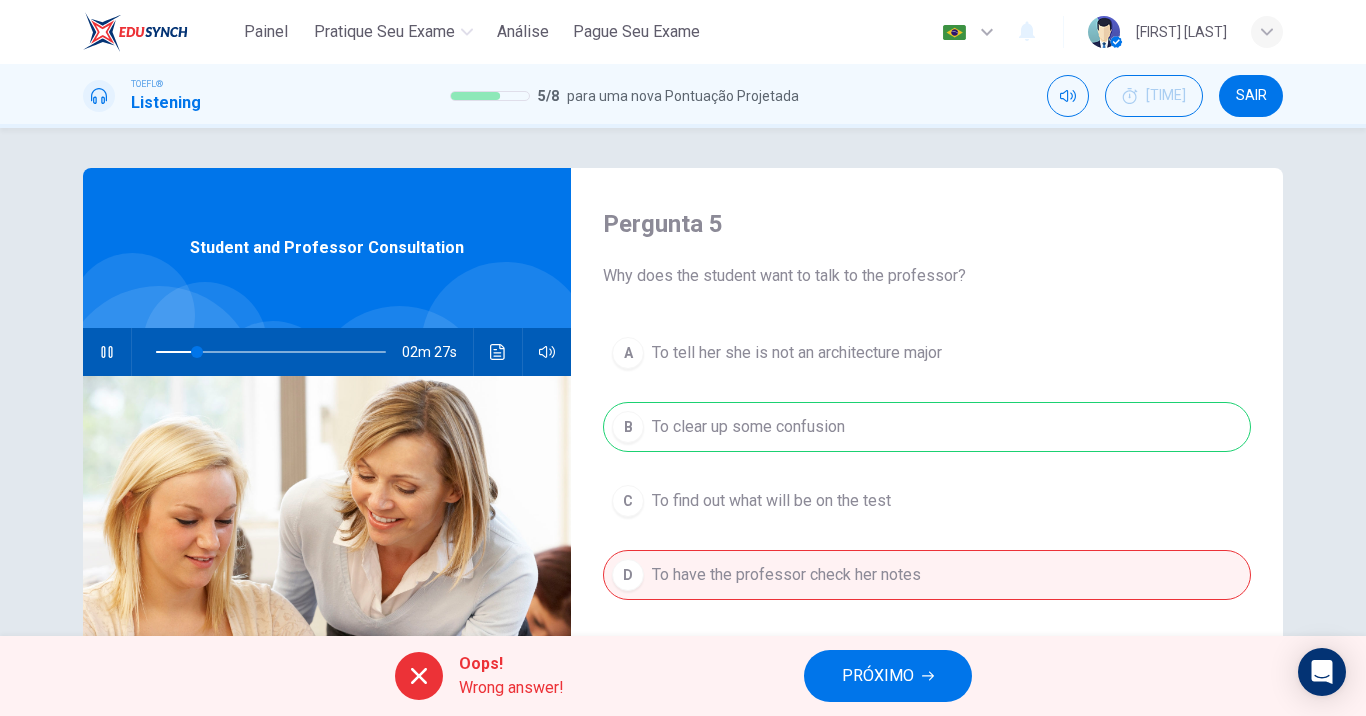 click on "PRÓXIMO" at bounding box center (878, 676) 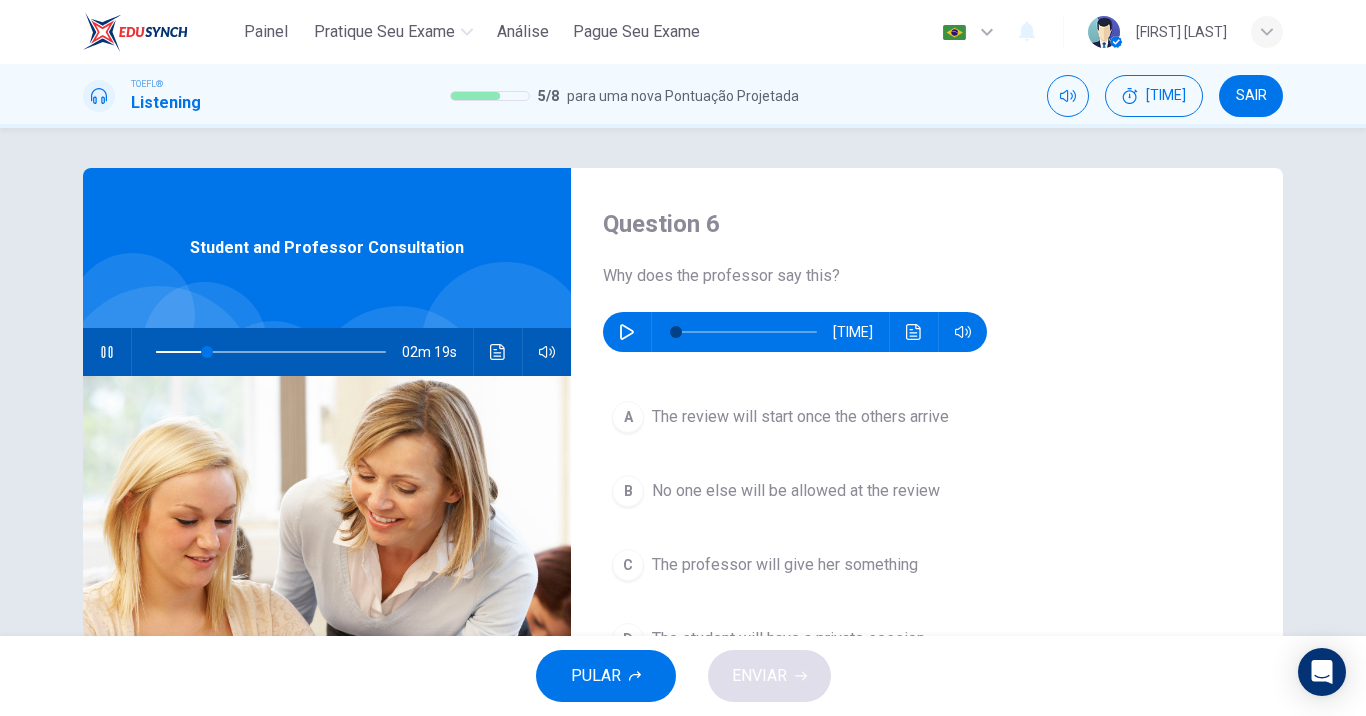 click at bounding box center (181, 352) 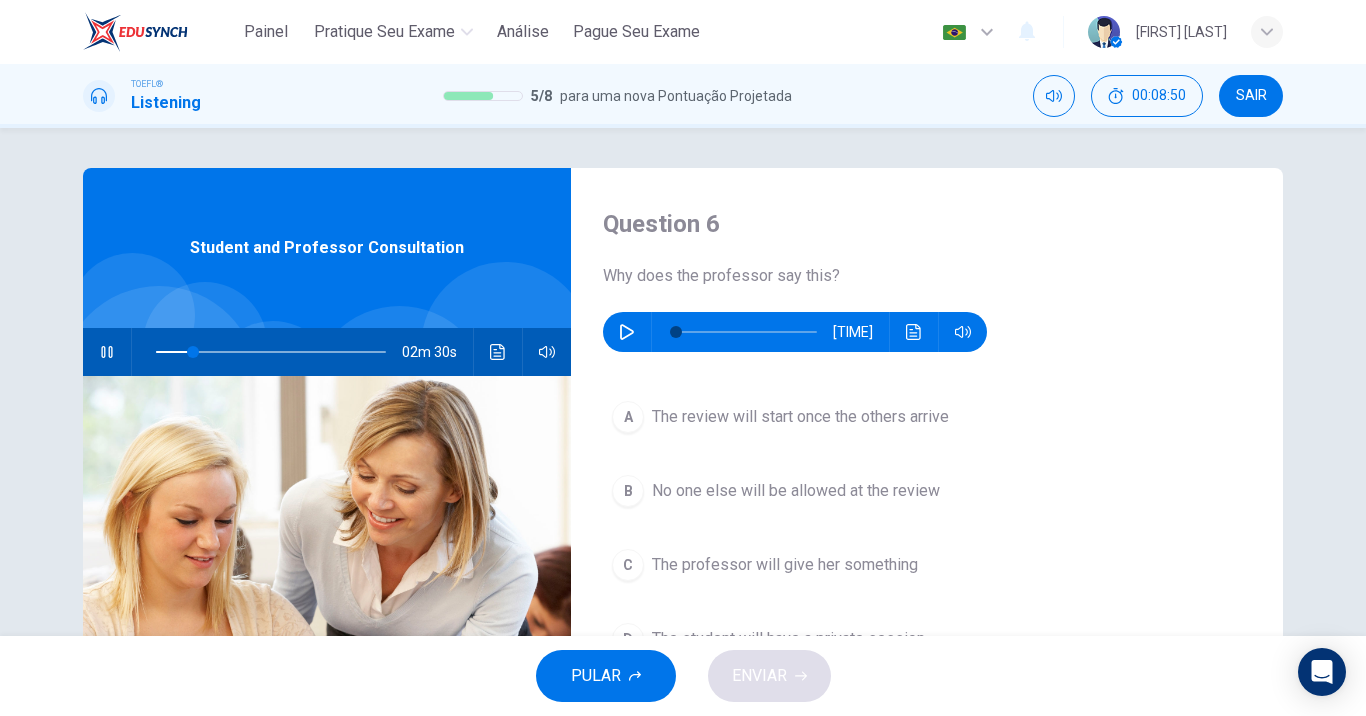 click at bounding box center (271, 352) 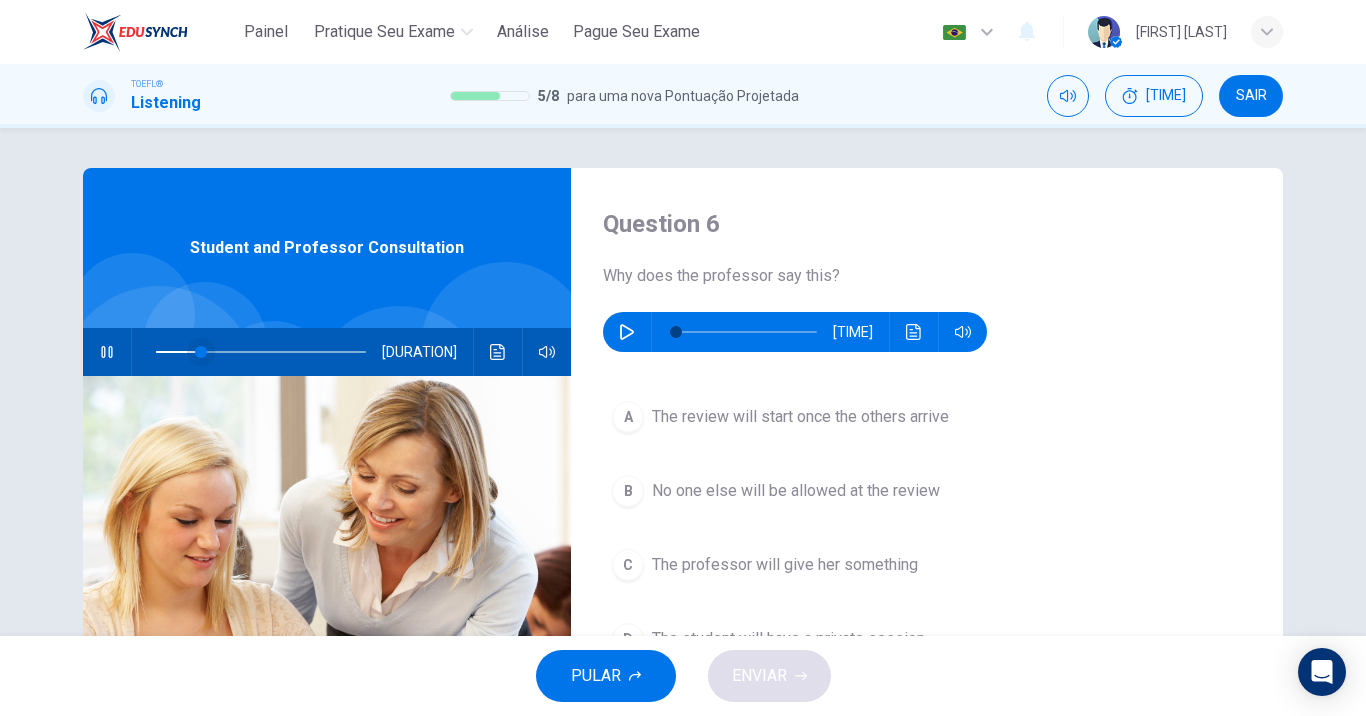 click at bounding box center [201, 352] 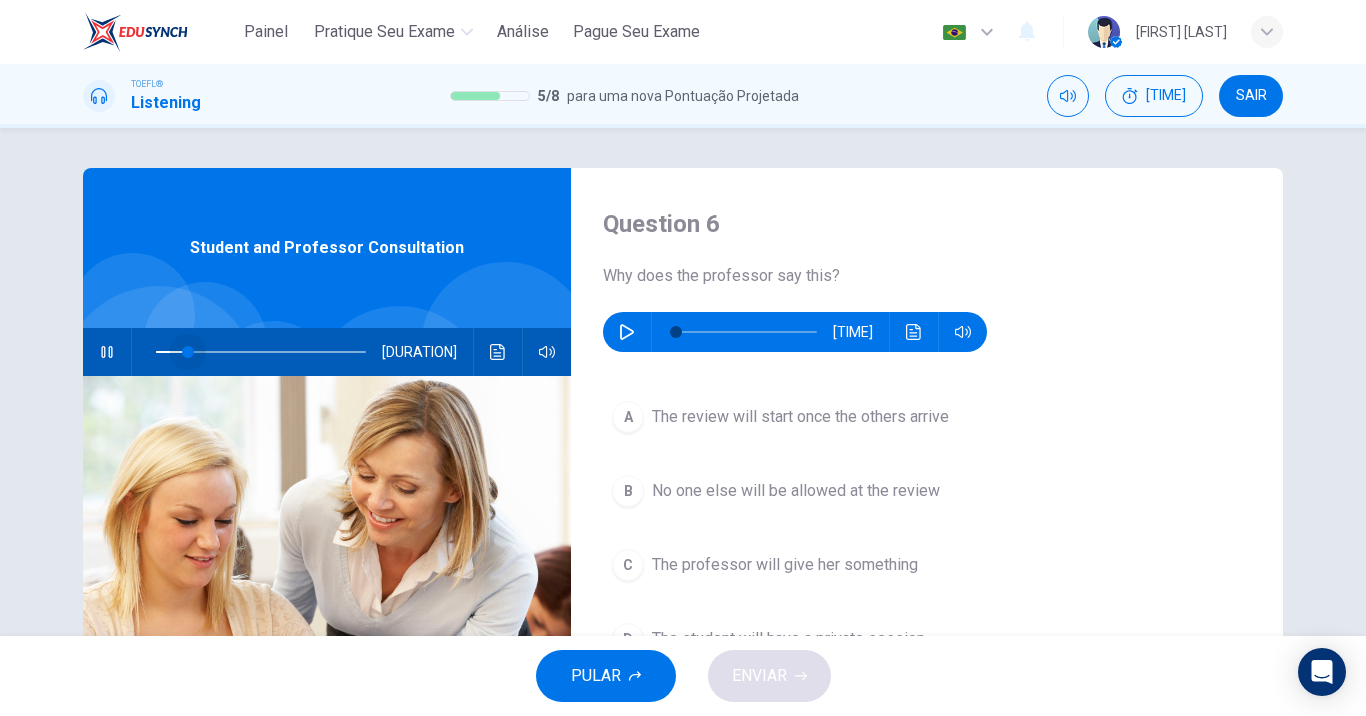 click at bounding box center [188, 352] 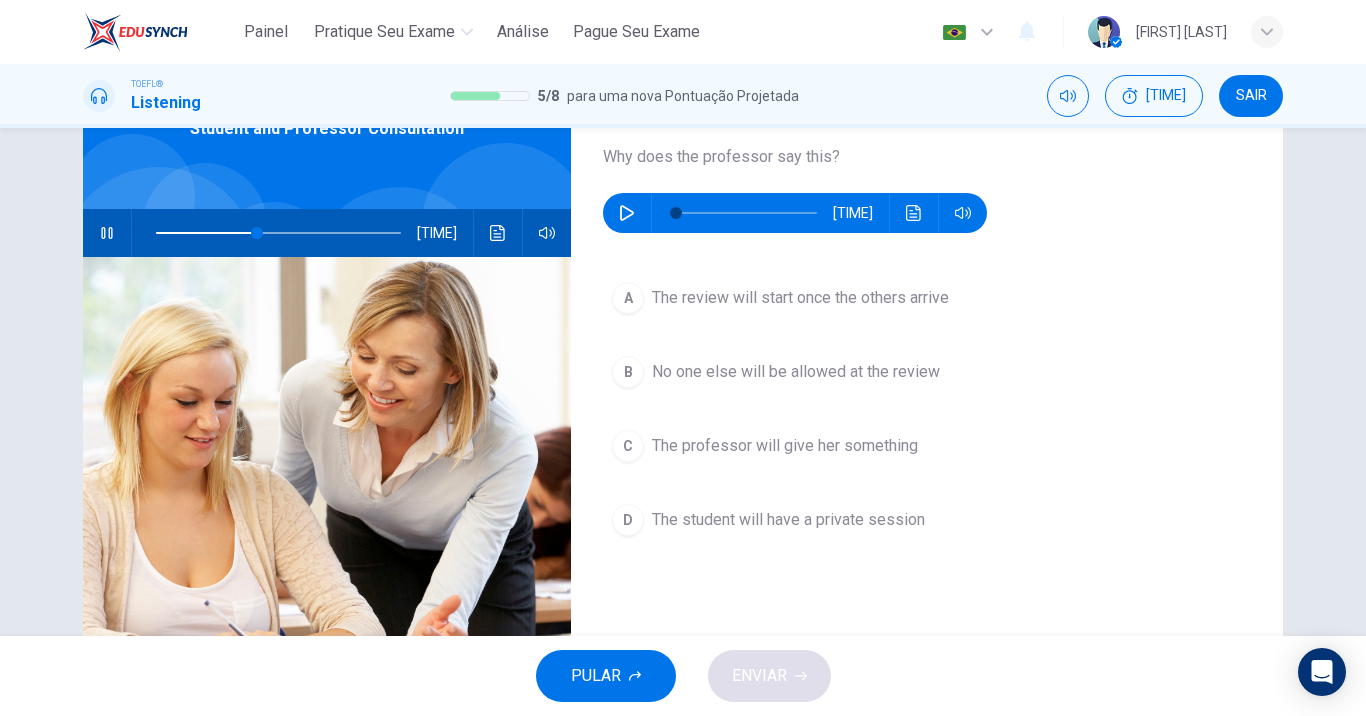 scroll, scrollTop: 120, scrollLeft: 0, axis: vertical 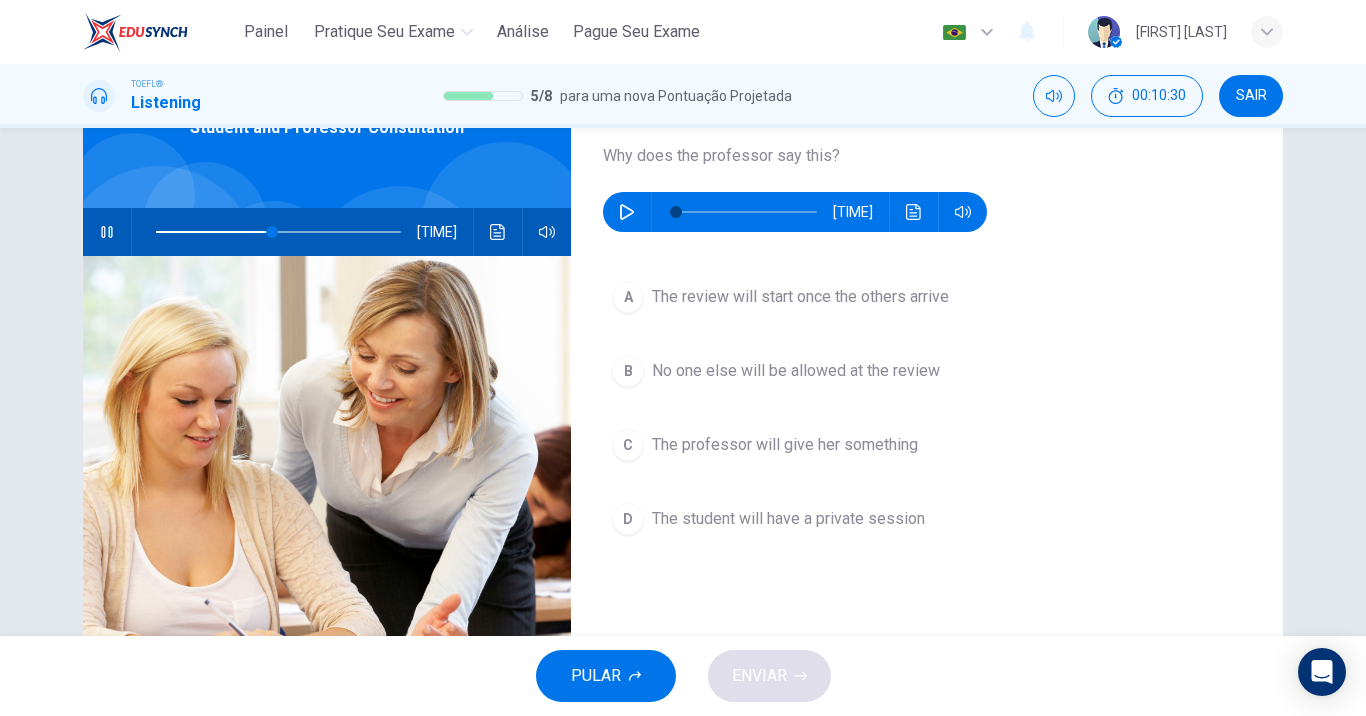 click at bounding box center (107, 232) 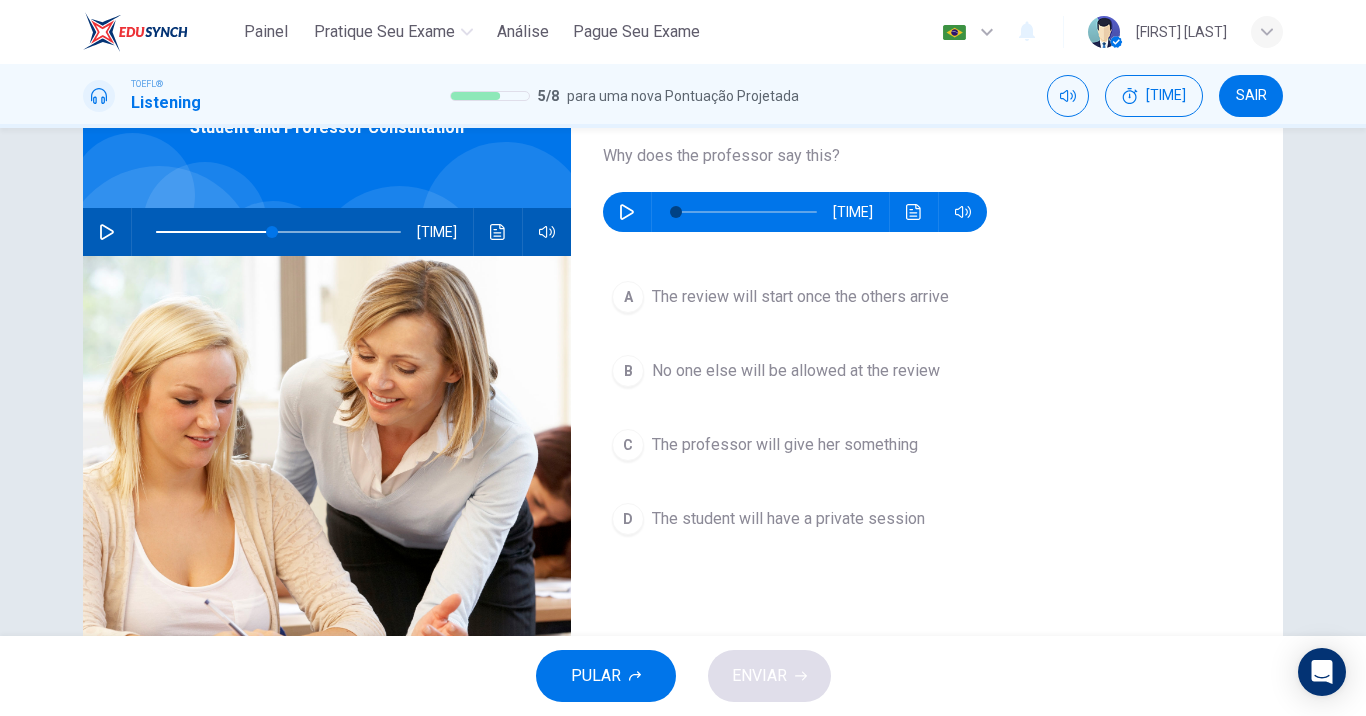 click at bounding box center [627, 212] 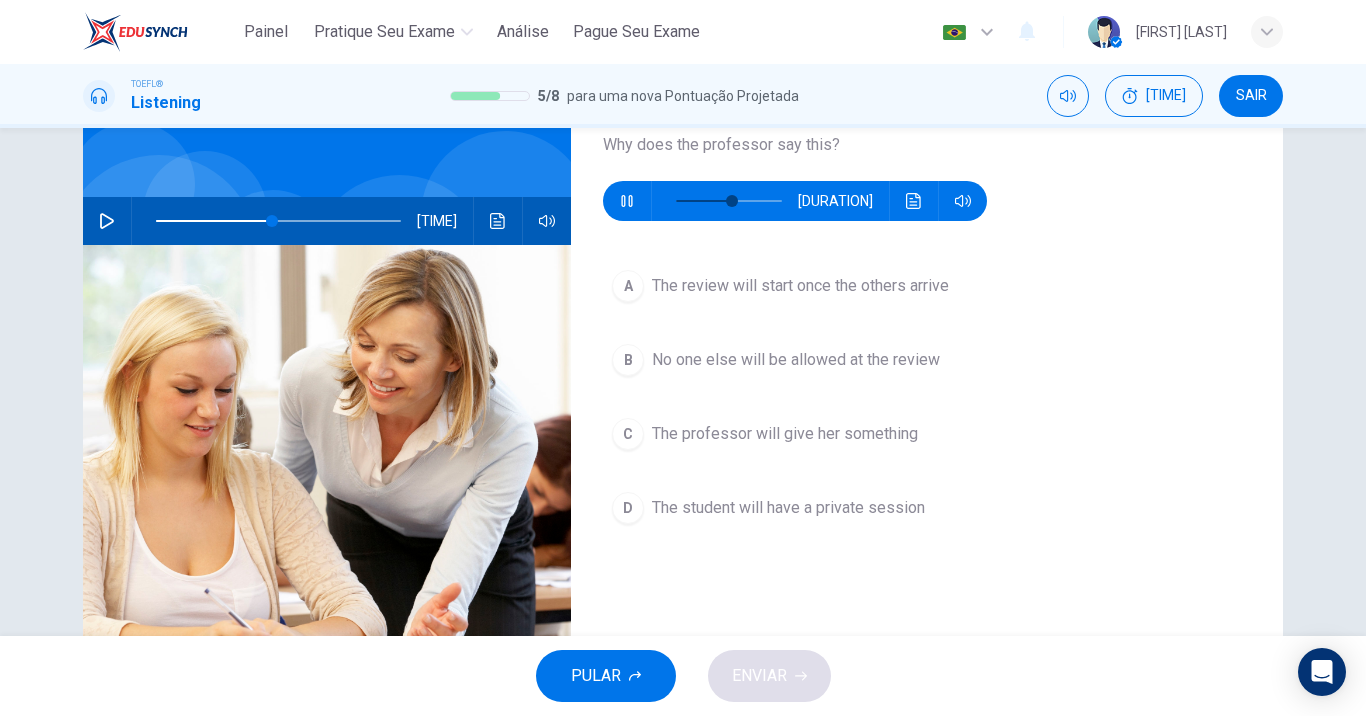 scroll, scrollTop: 132, scrollLeft: 0, axis: vertical 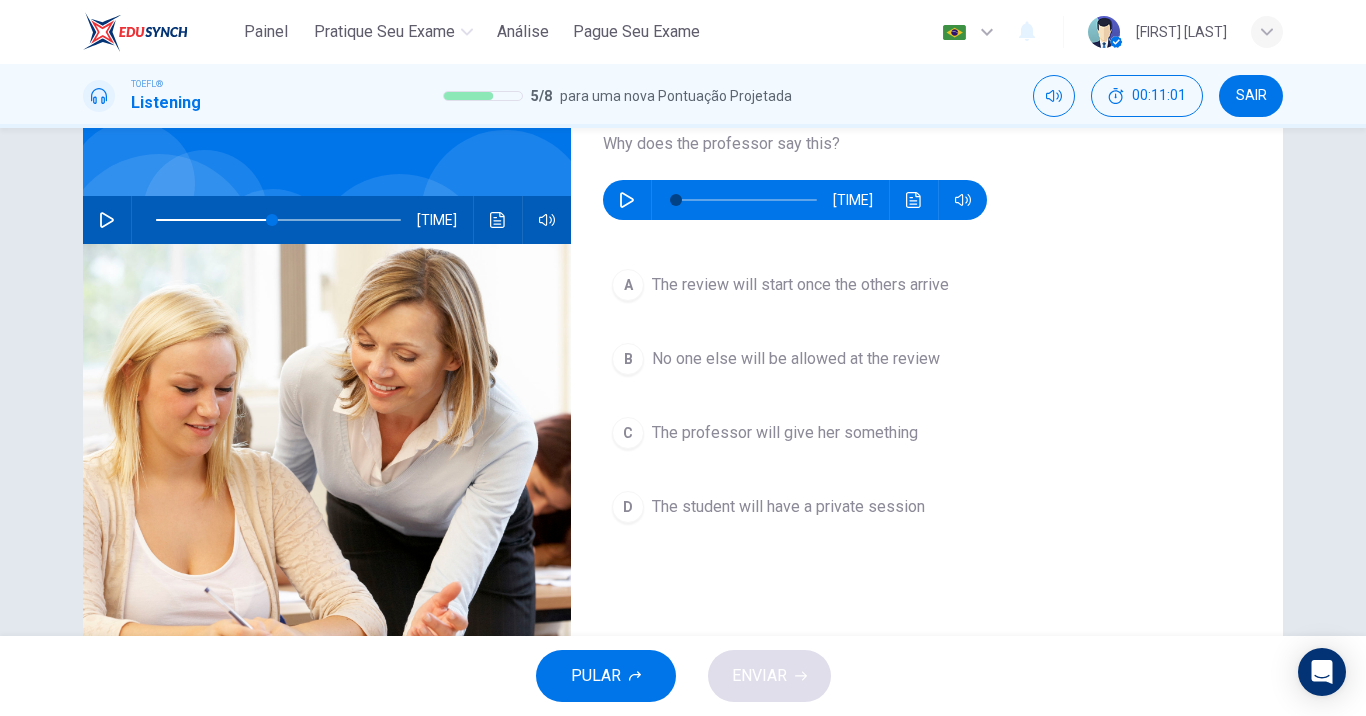 click on "The student will have a private session" at bounding box center [800, 285] 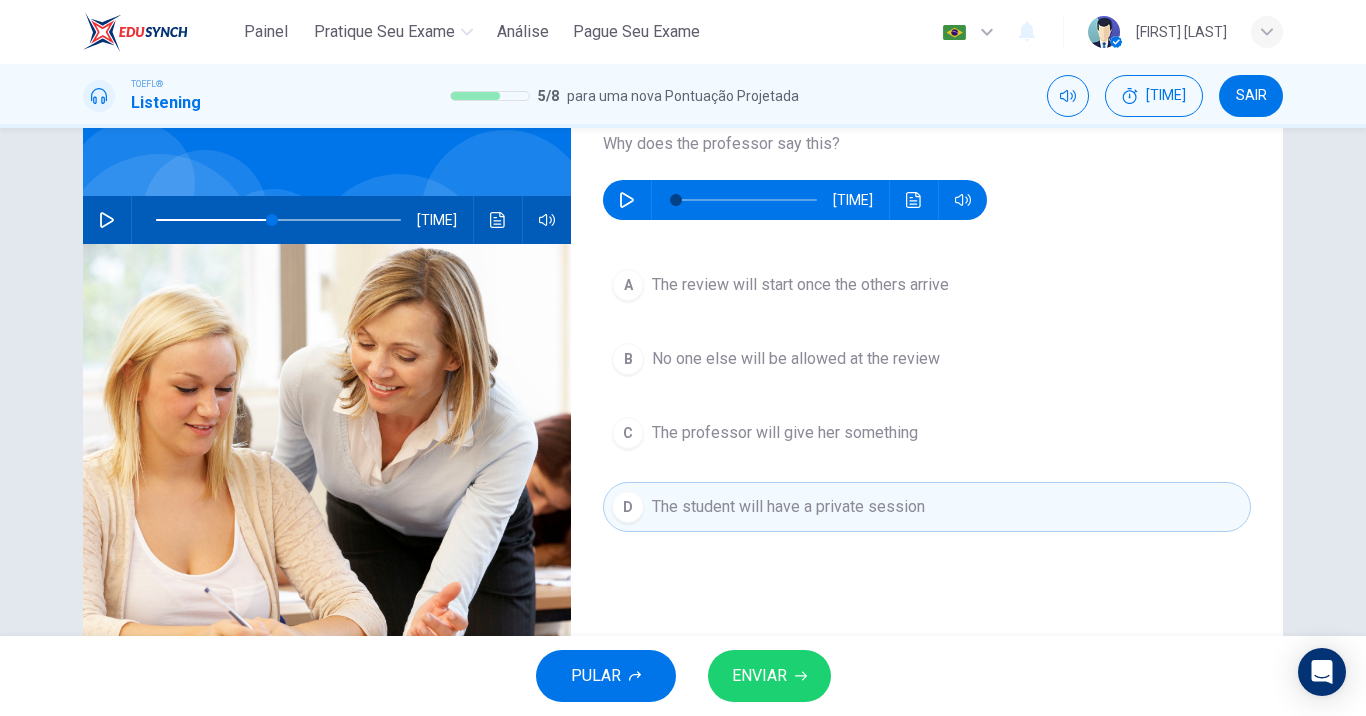 click on "PULAR ENVIAR" at bounding box center [683, 676] 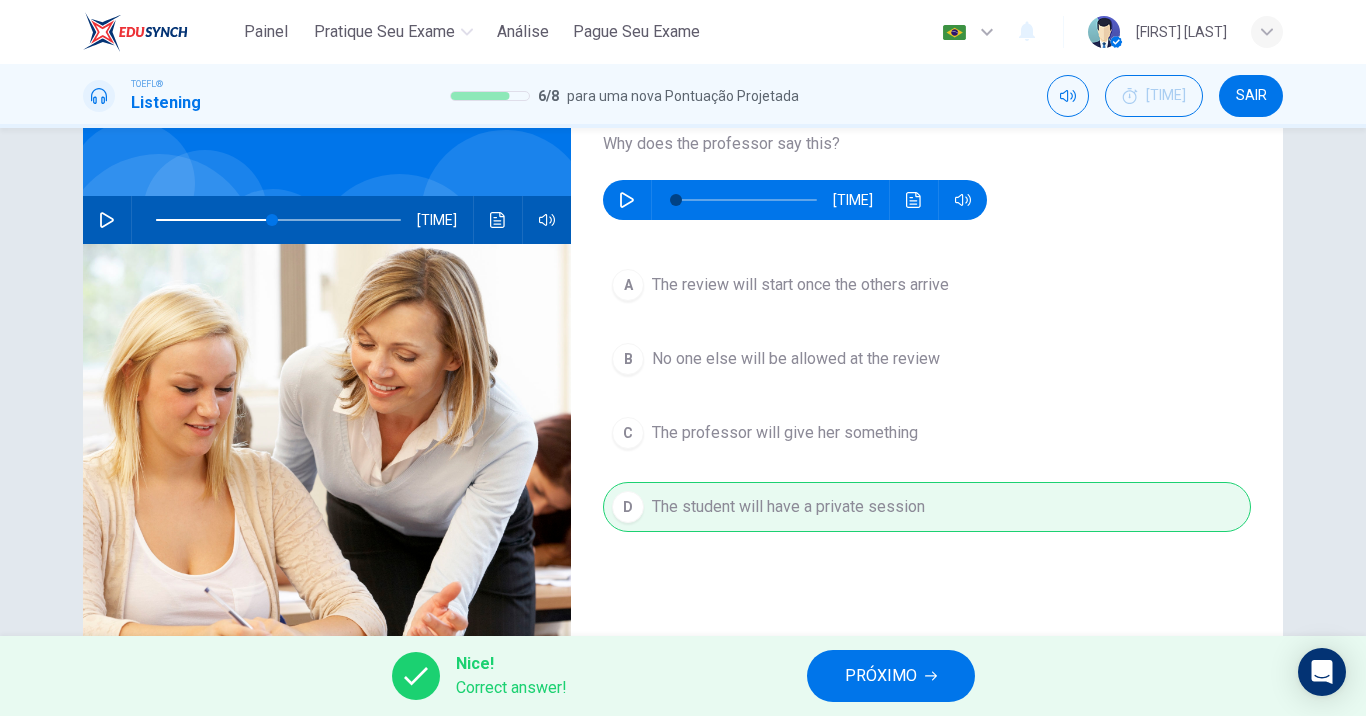 click at bounding box center (931, 676) 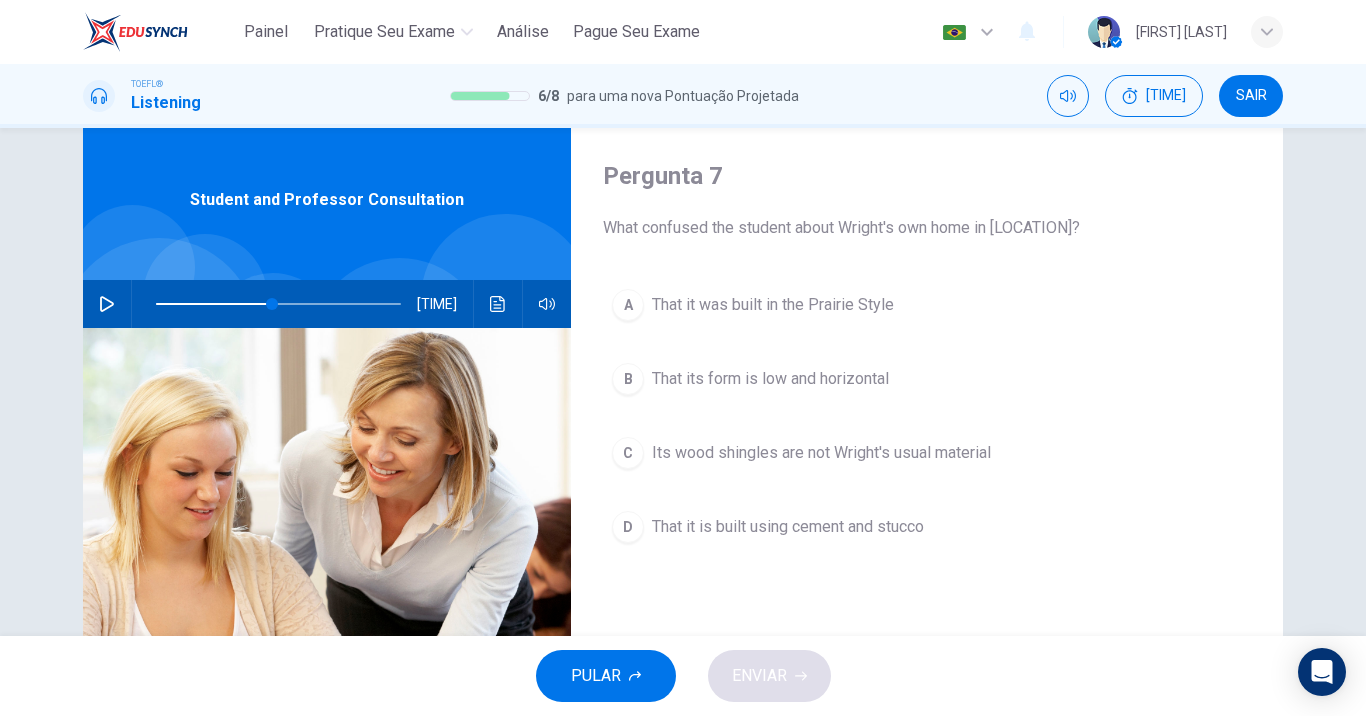 scroll, scrollTop: 45, scrollLeft: 0, axis: vertical 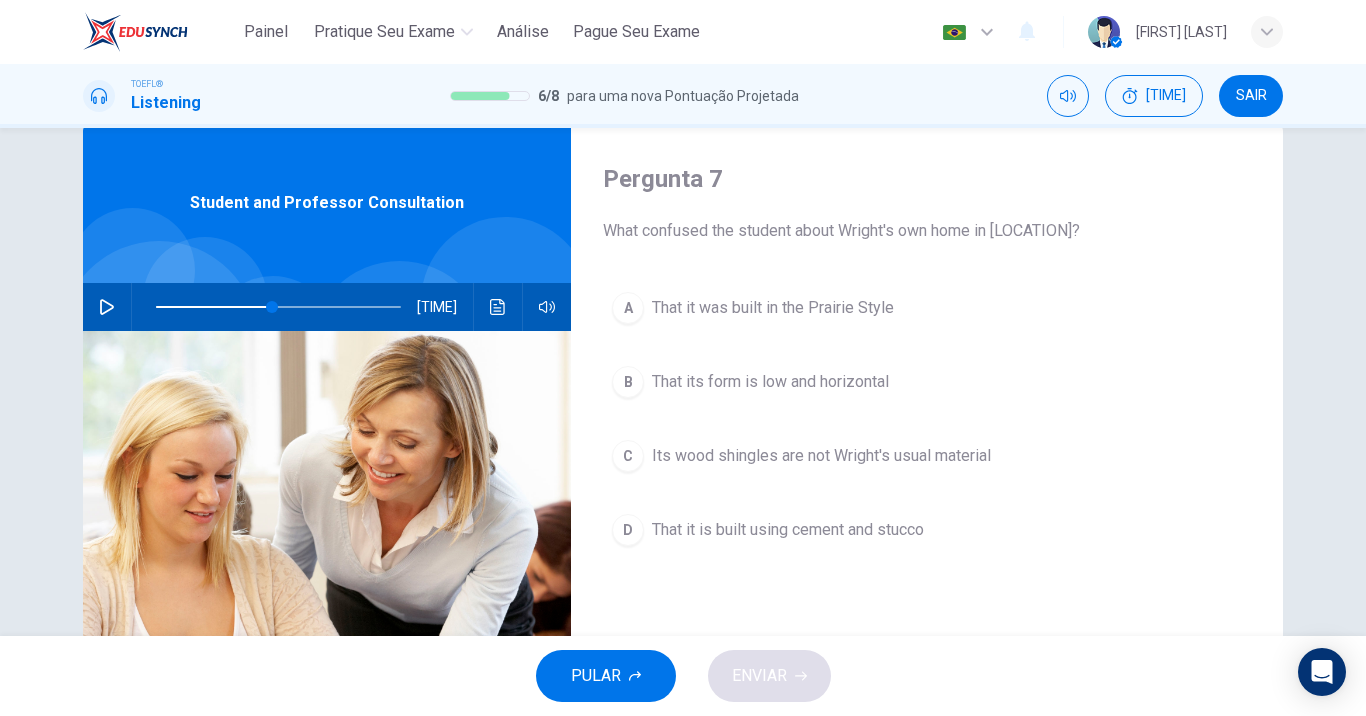click at bounding box center [278, 307] 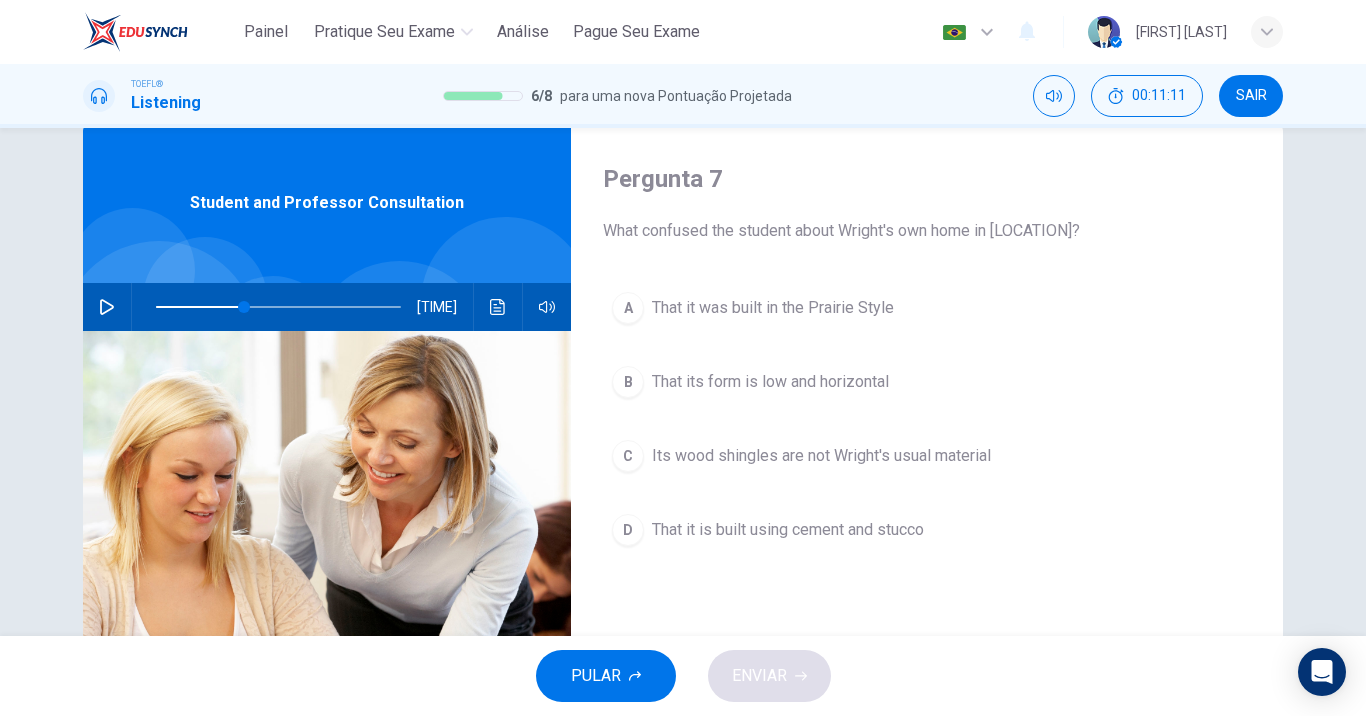 click at bounding box center (107, 307) 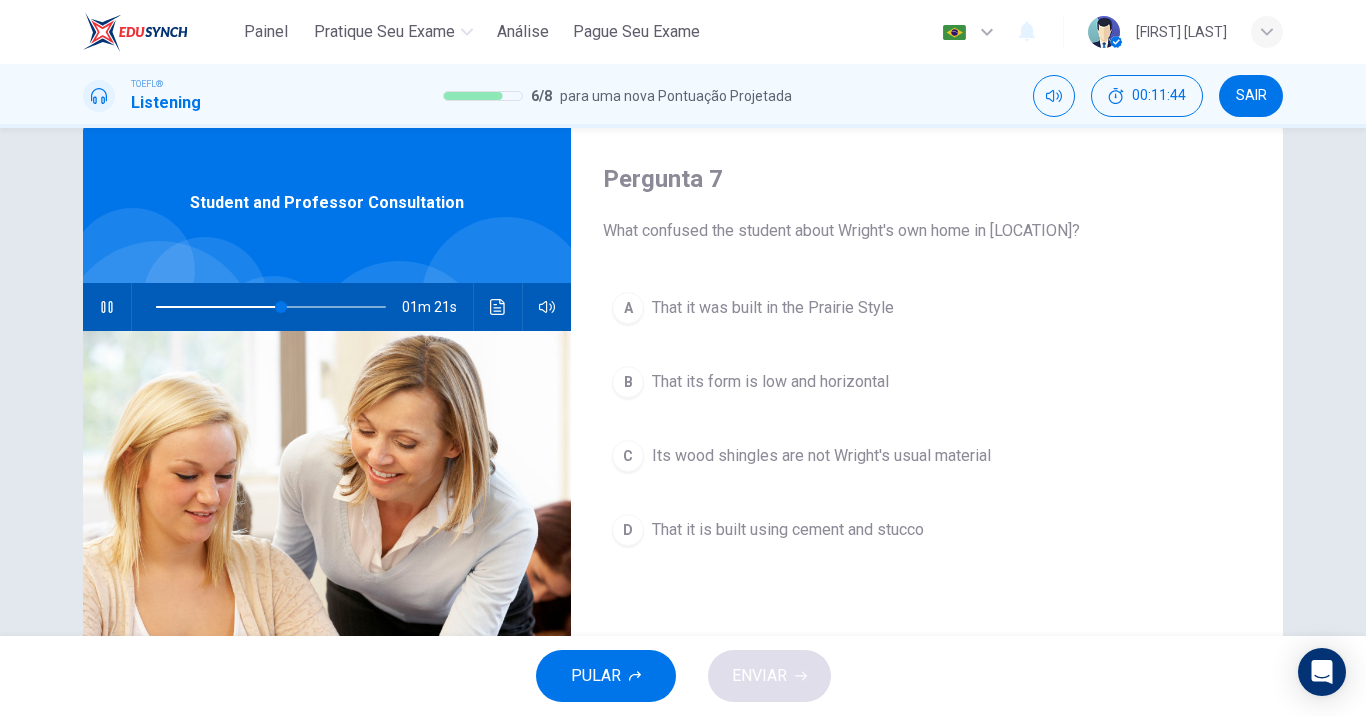 click at bounding box center [271, 307] 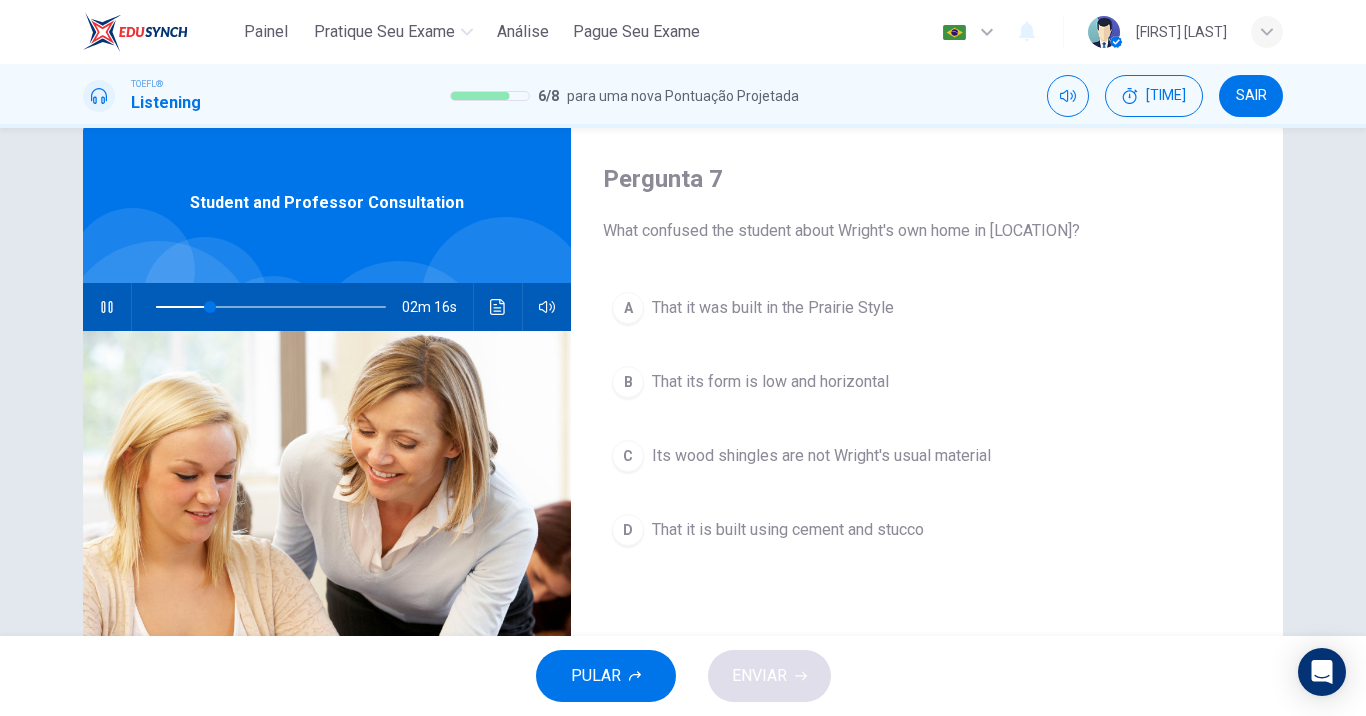 click at bounding box center [271, 307] 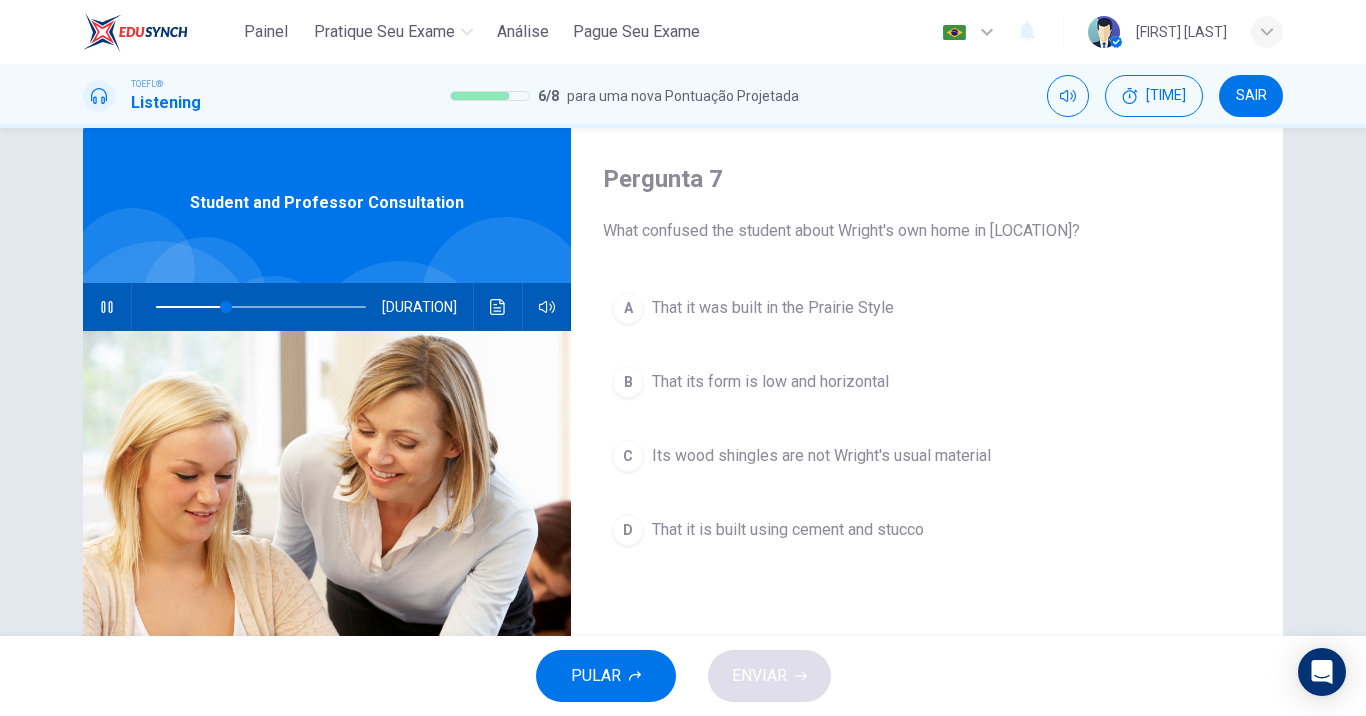 click at bounding box center (107, 307) 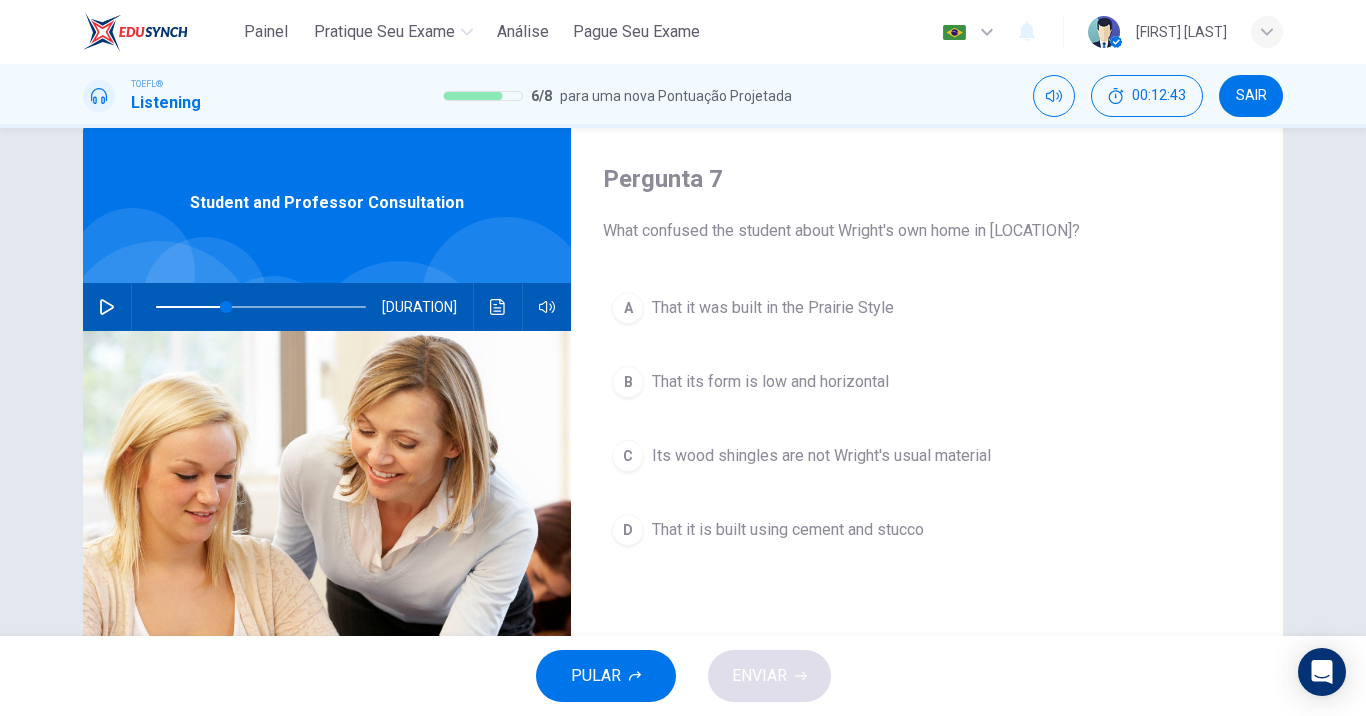 click on "Its wood shingles are not Wright's usual material" at bounding box center [773, 308] 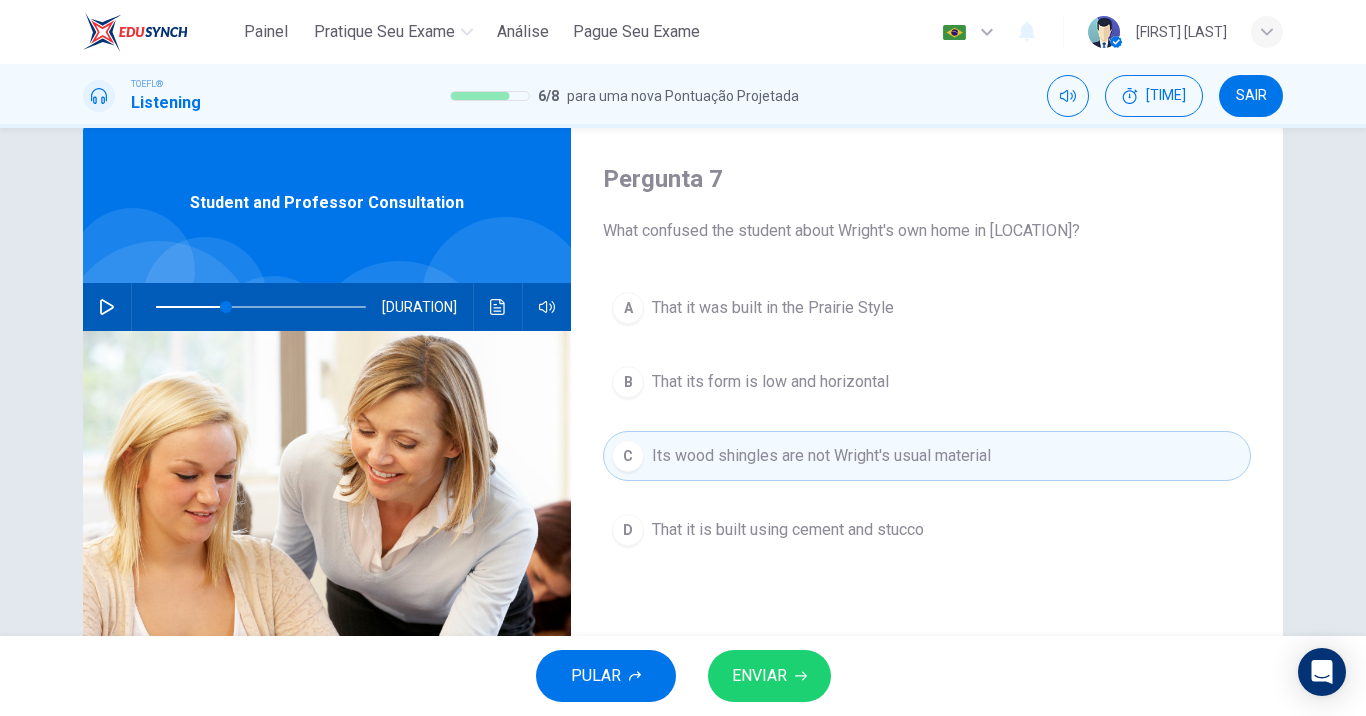click on "ENVIAR" at bounding box center (759, 676) 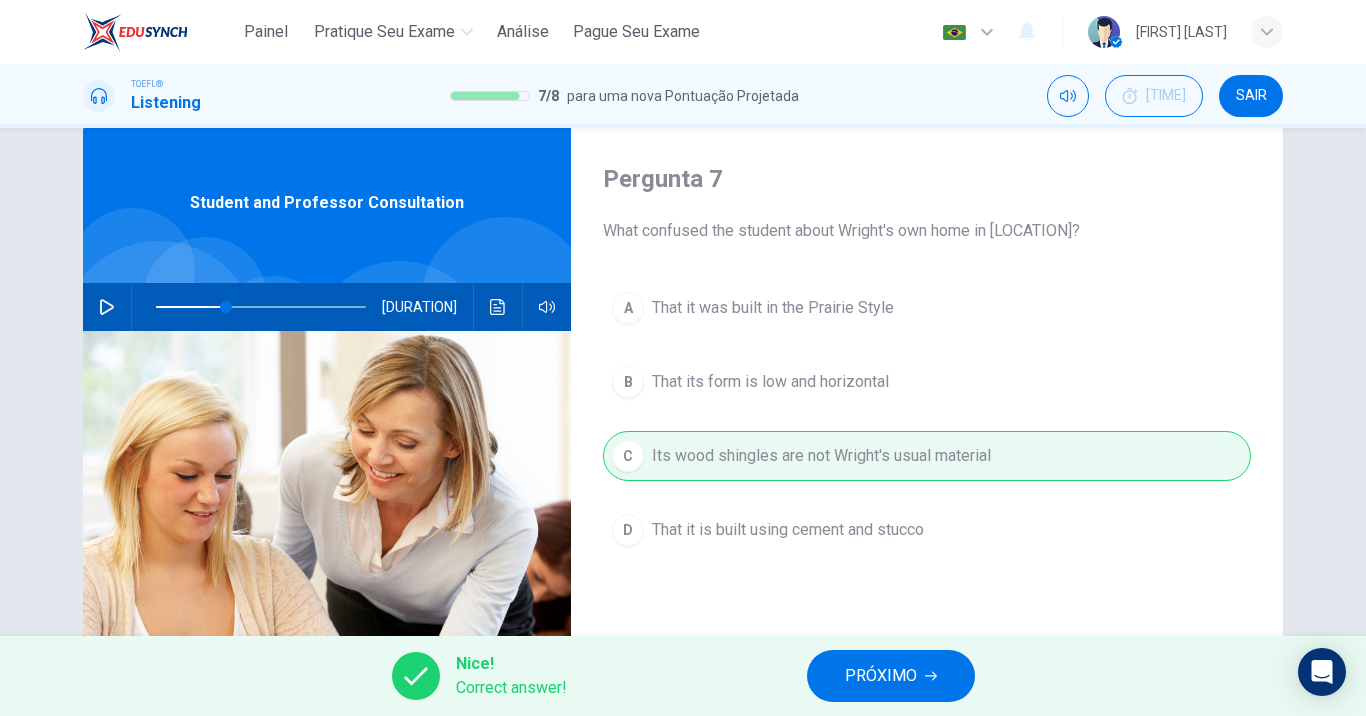 click on "PRÓXIMO" at bounding box center (881, 676) 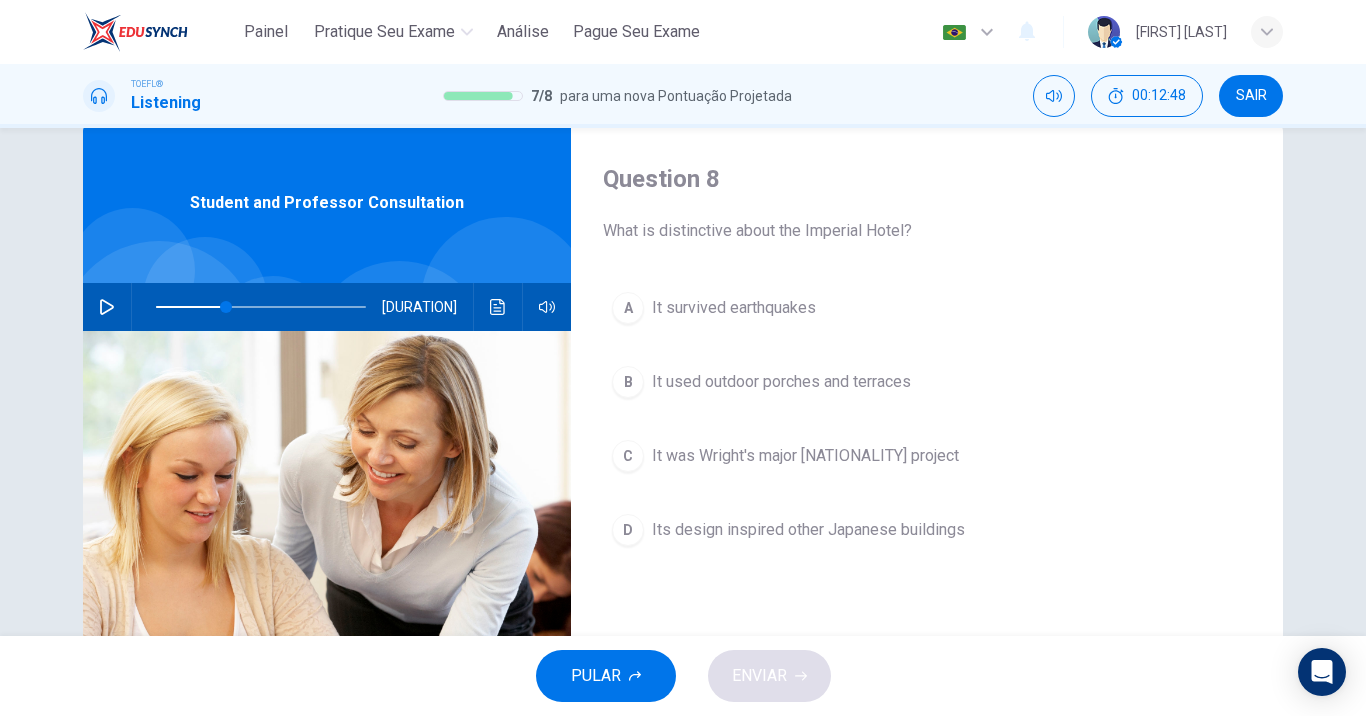 click at bounding box center (107, 307) 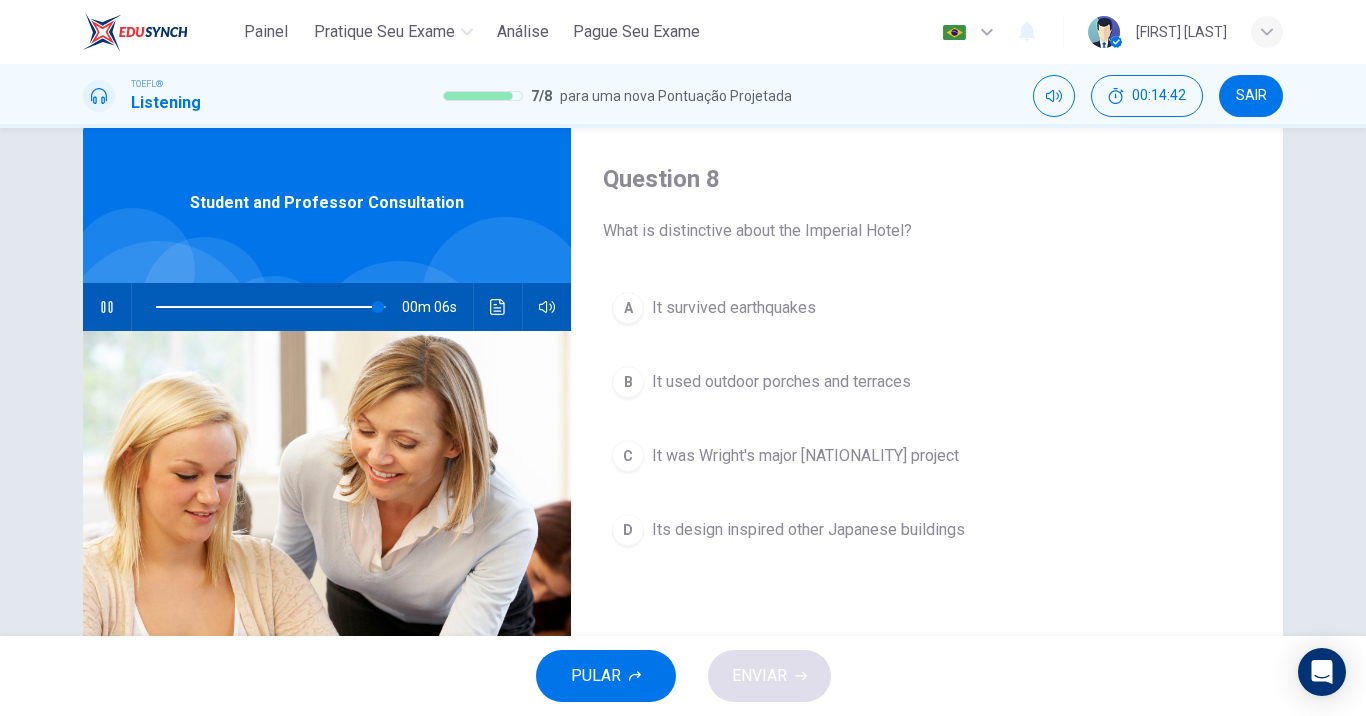 click on "C It was Wright's major Japanese project" at bounding box center (927, 456) 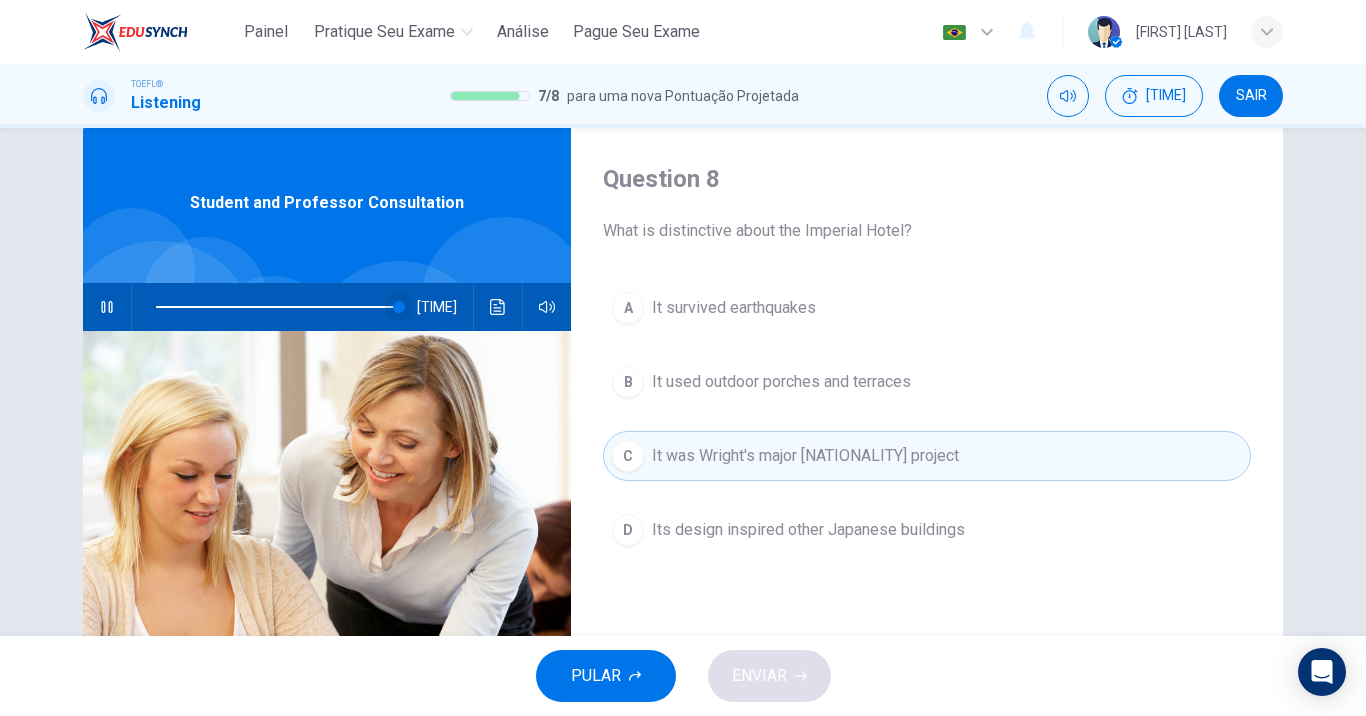 click at bounding box center [399, 307] 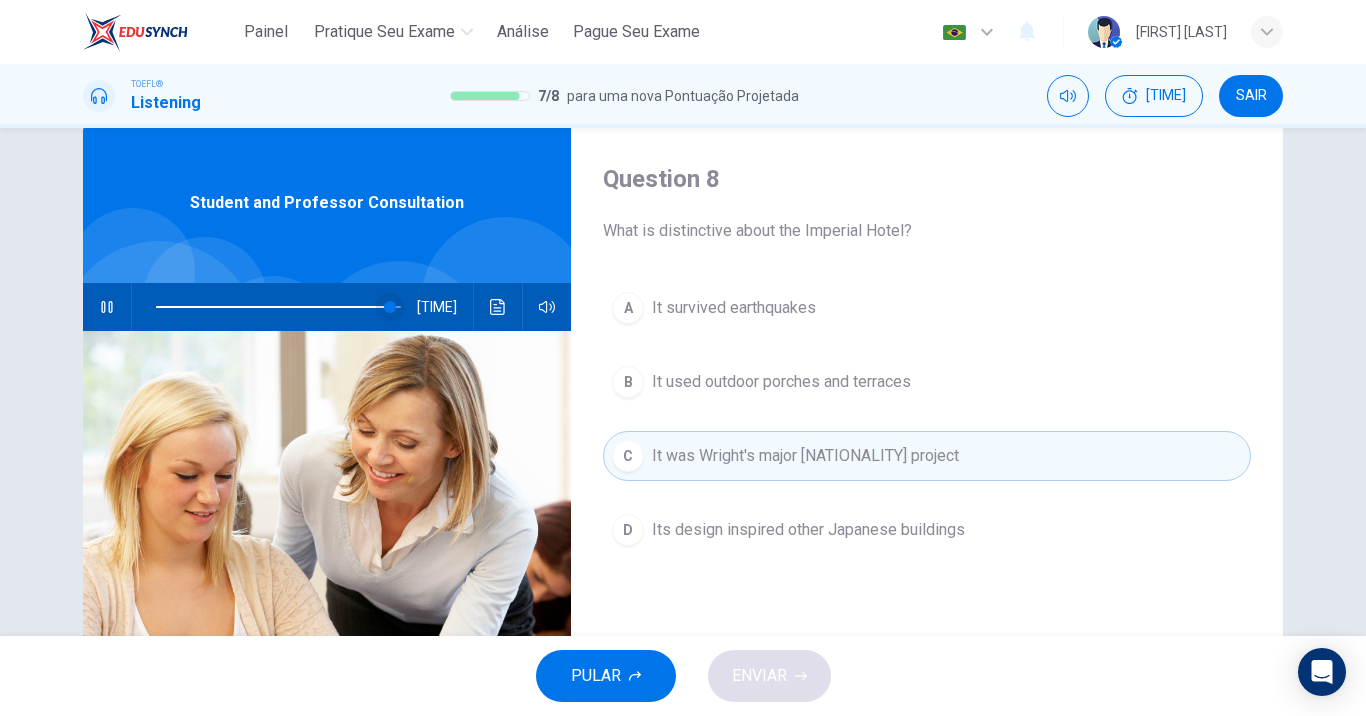 click at bounding box center (390, 307) 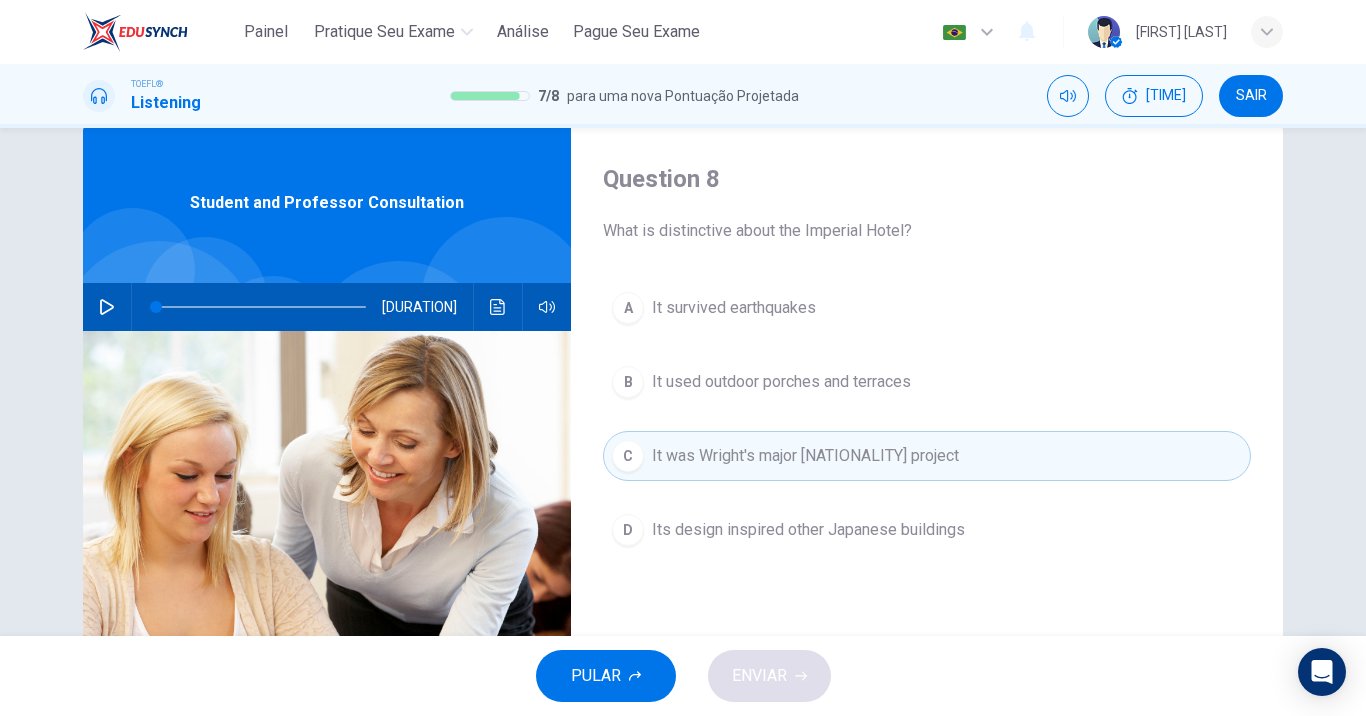 click on "C It was Wright's major Japanese project" at bounding box center (927, 456) 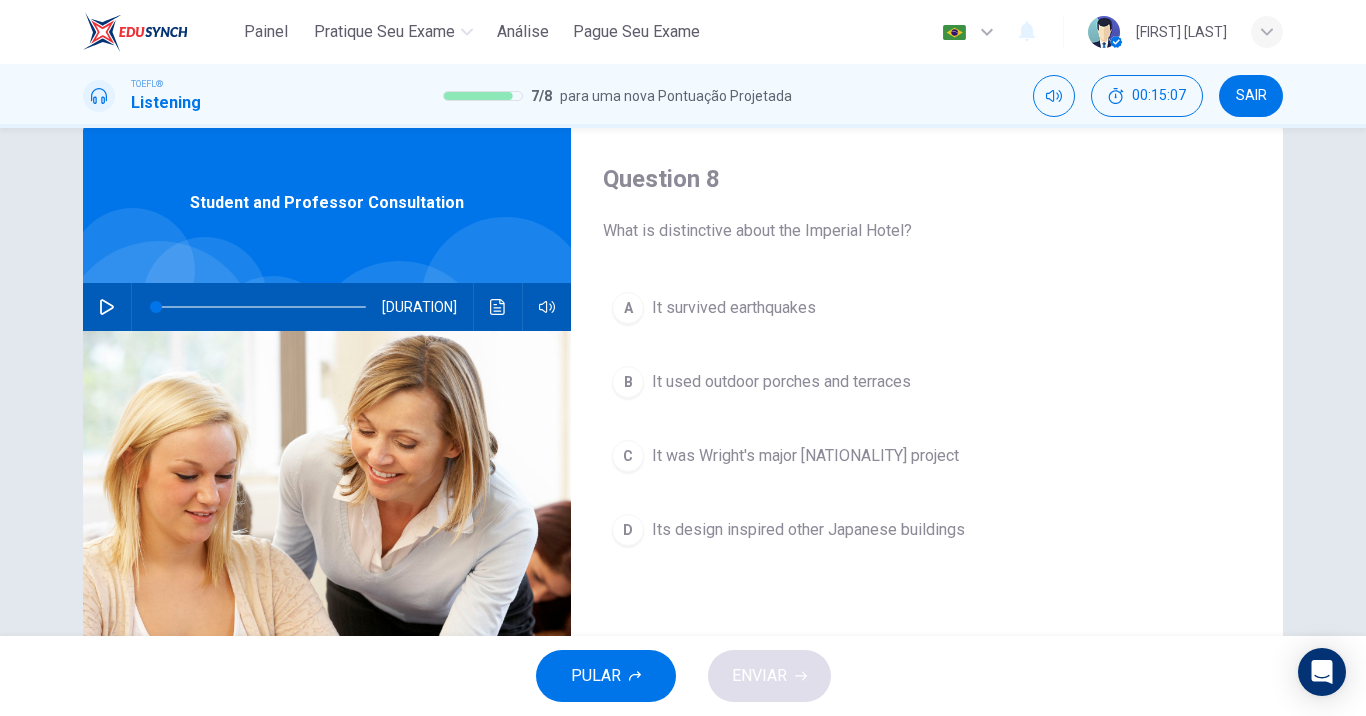 click on "C It was Wright's major Japanese project" at bounding box center (927, 456) 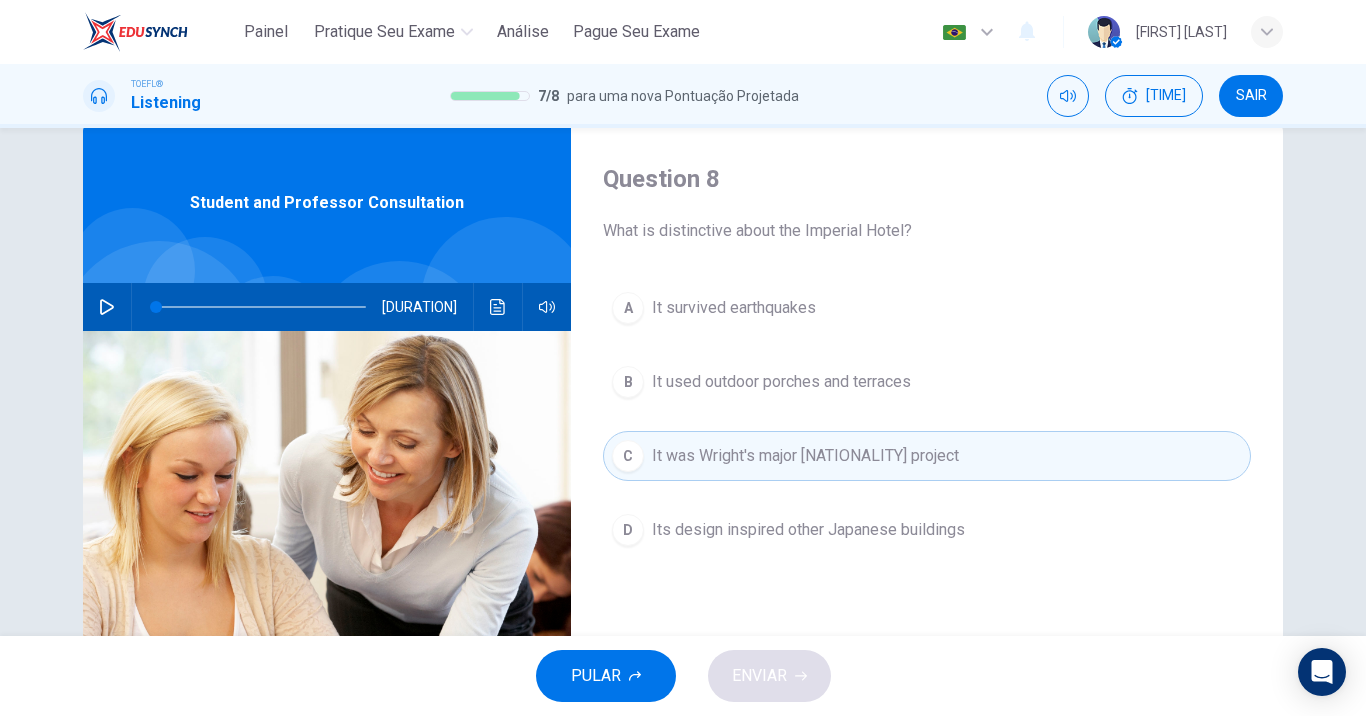 click at bounding box center (261, 307) 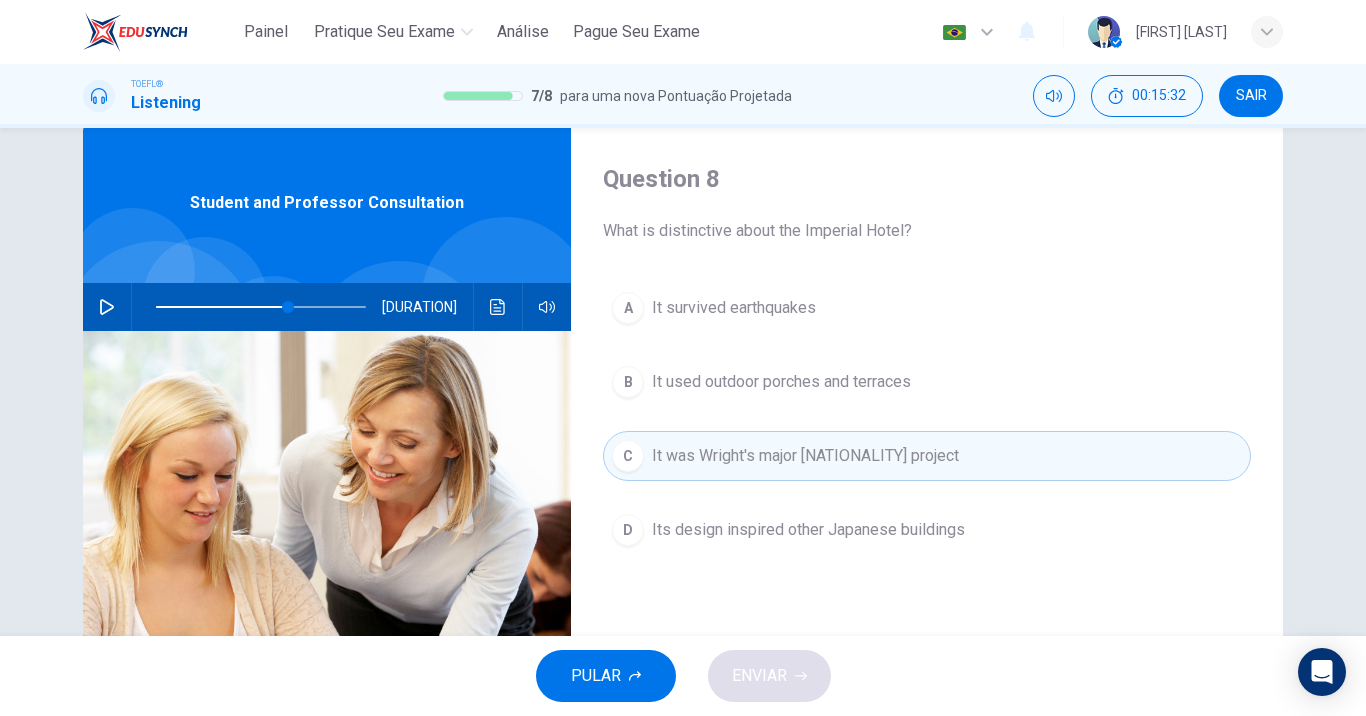 click at bounding box center [107, 307] 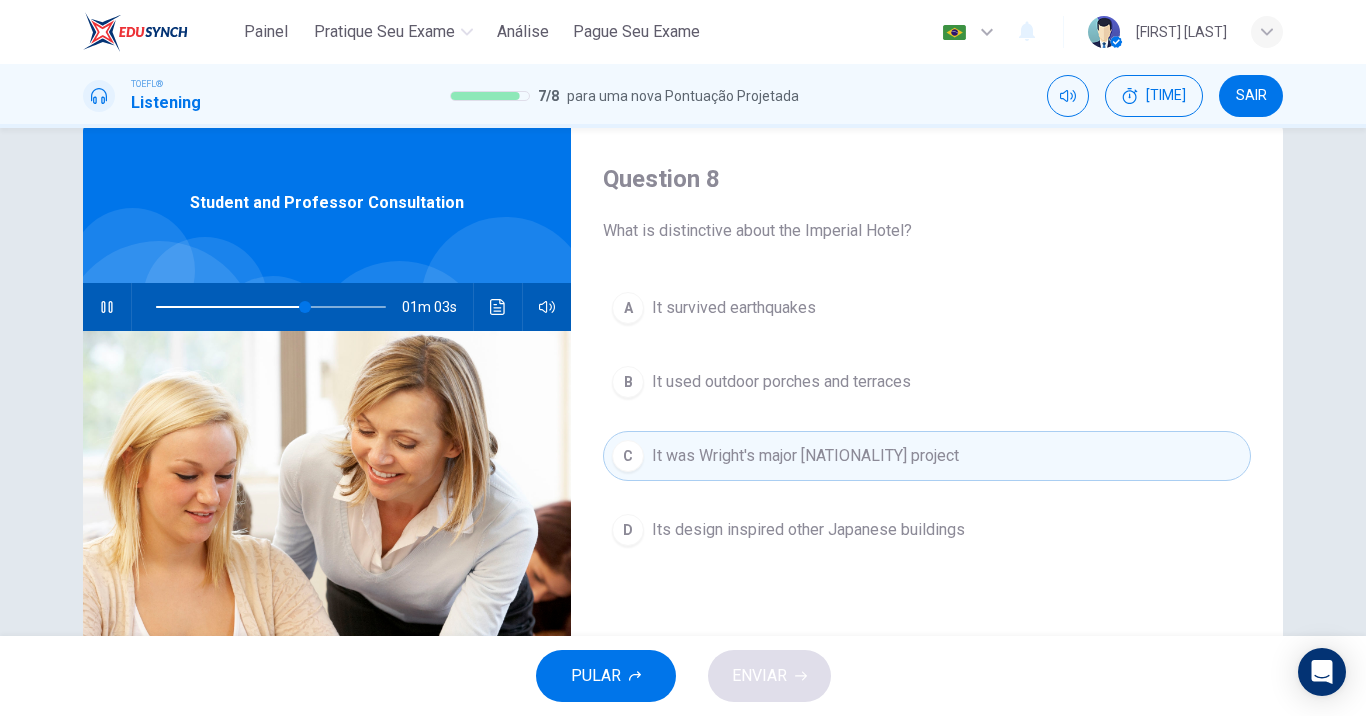 click at bounding box center [271, 307] 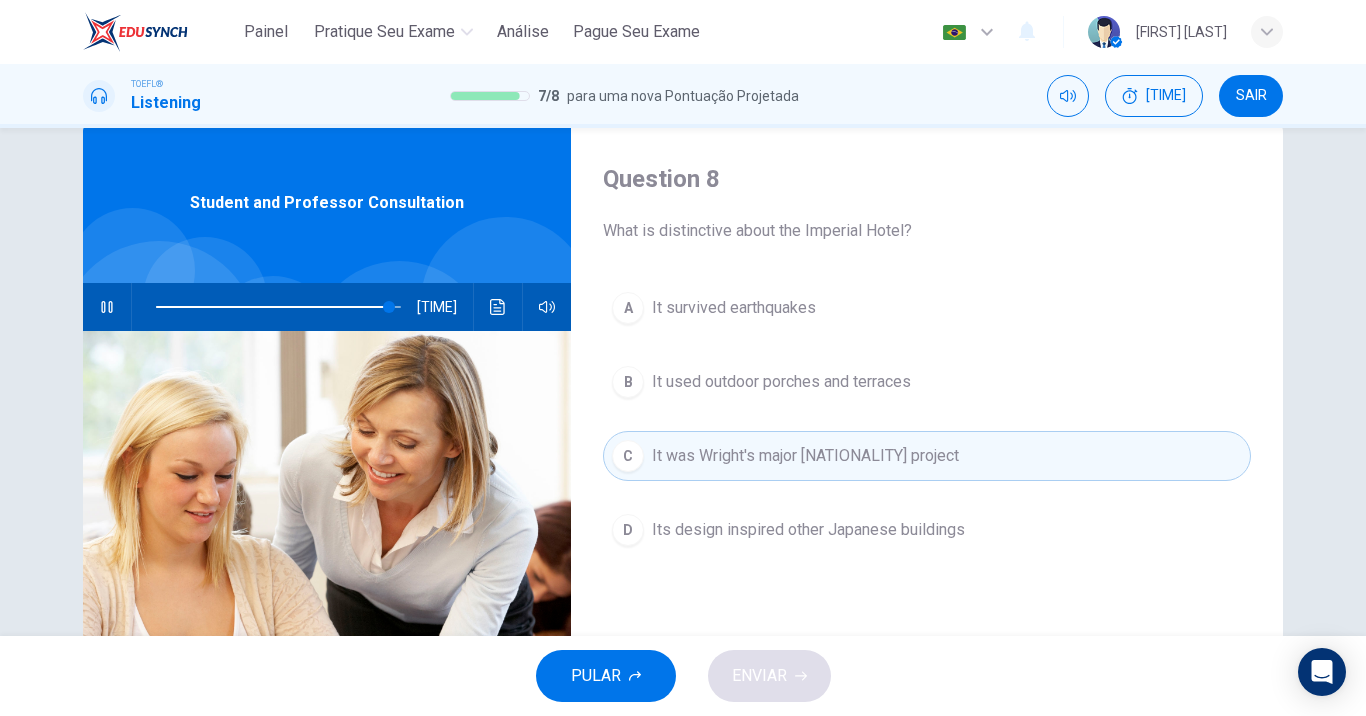 click at bounding box center [107, 307] 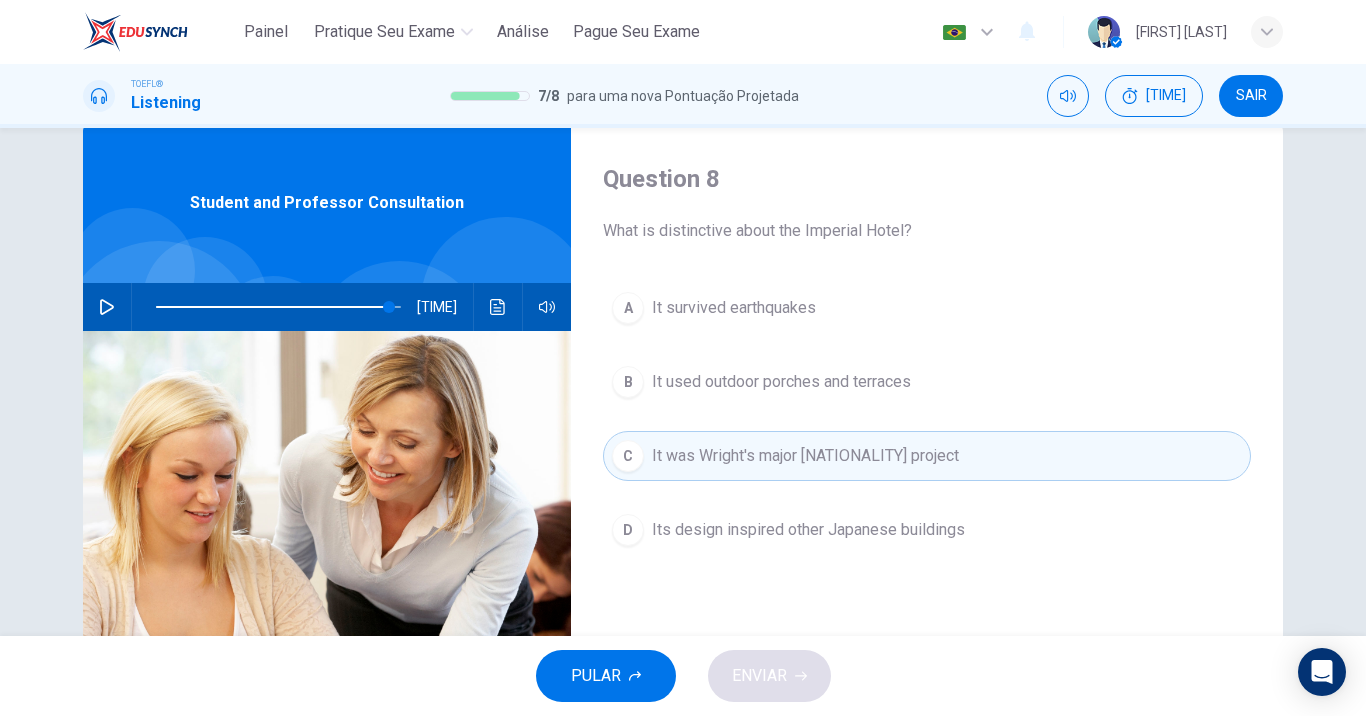 click on "It survived earthquakes" at bounding box center [734, 308] 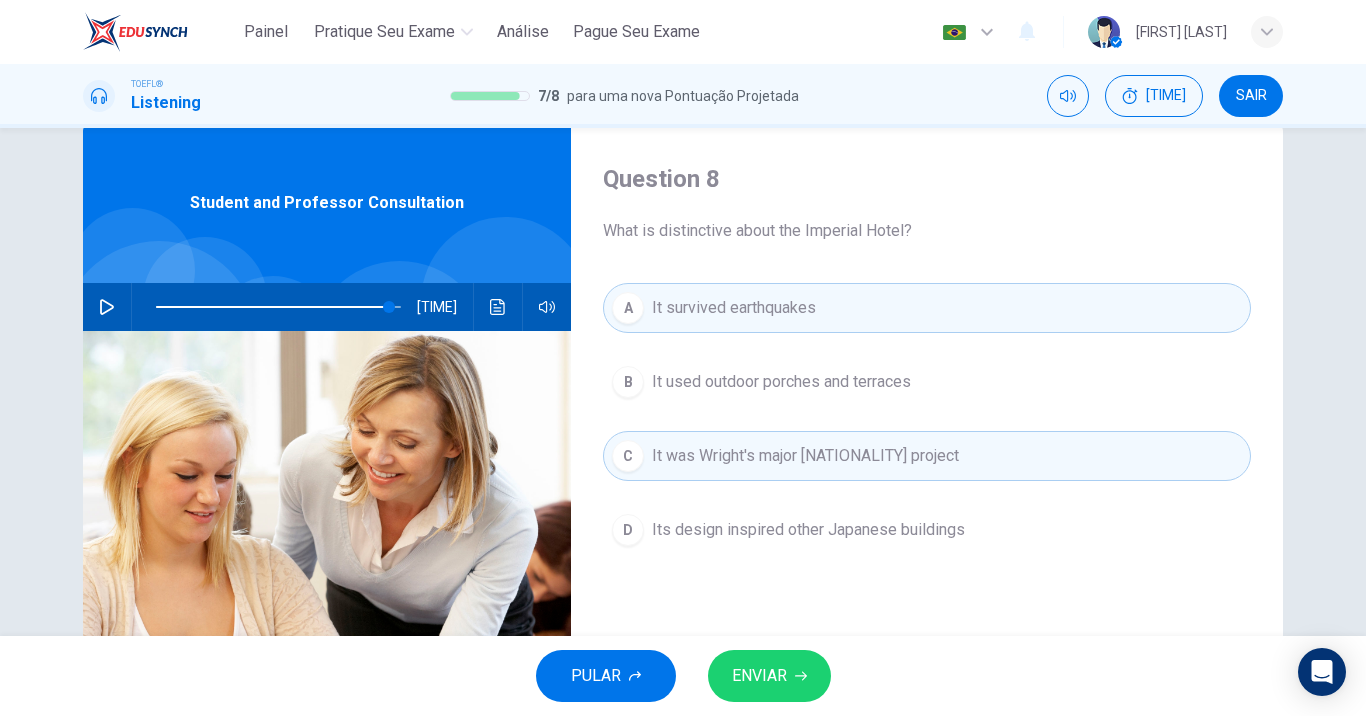 click on "ENVIAR" at bounding box center (759, 676) 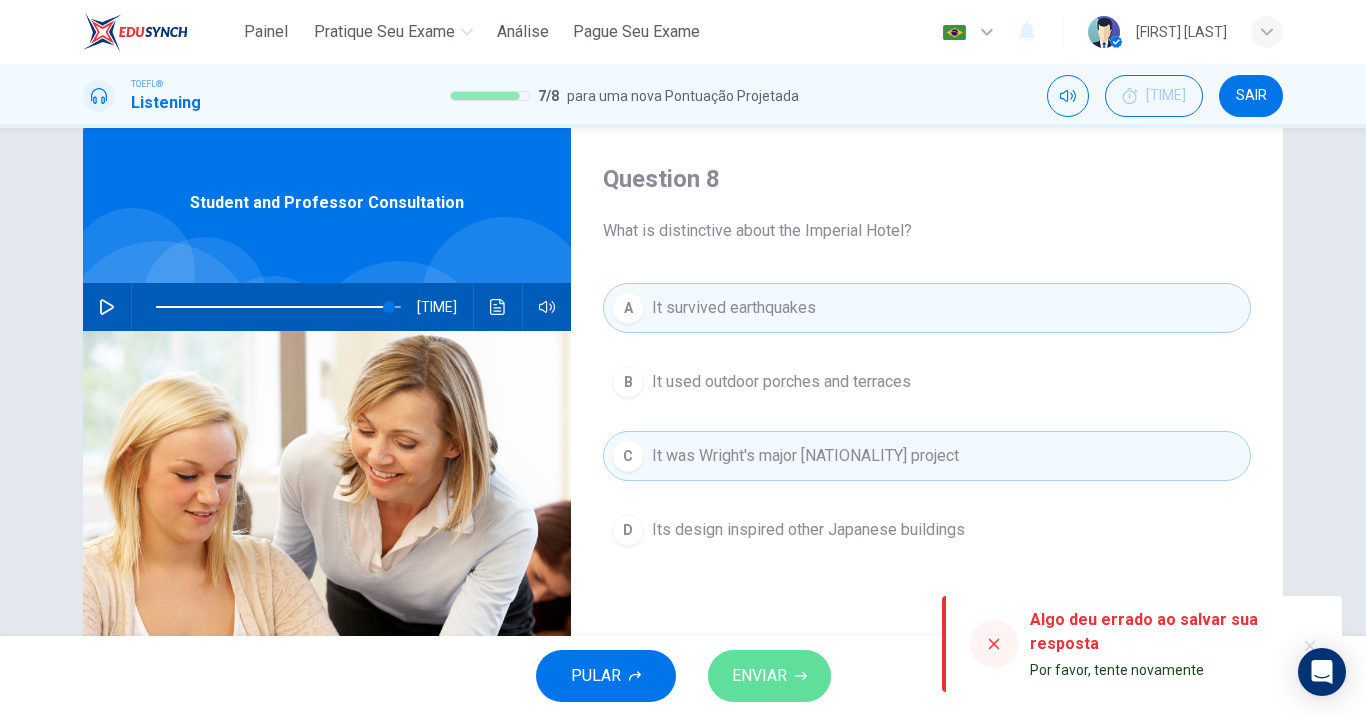 click on "ENVIAR" at bounding box center (759, 676) 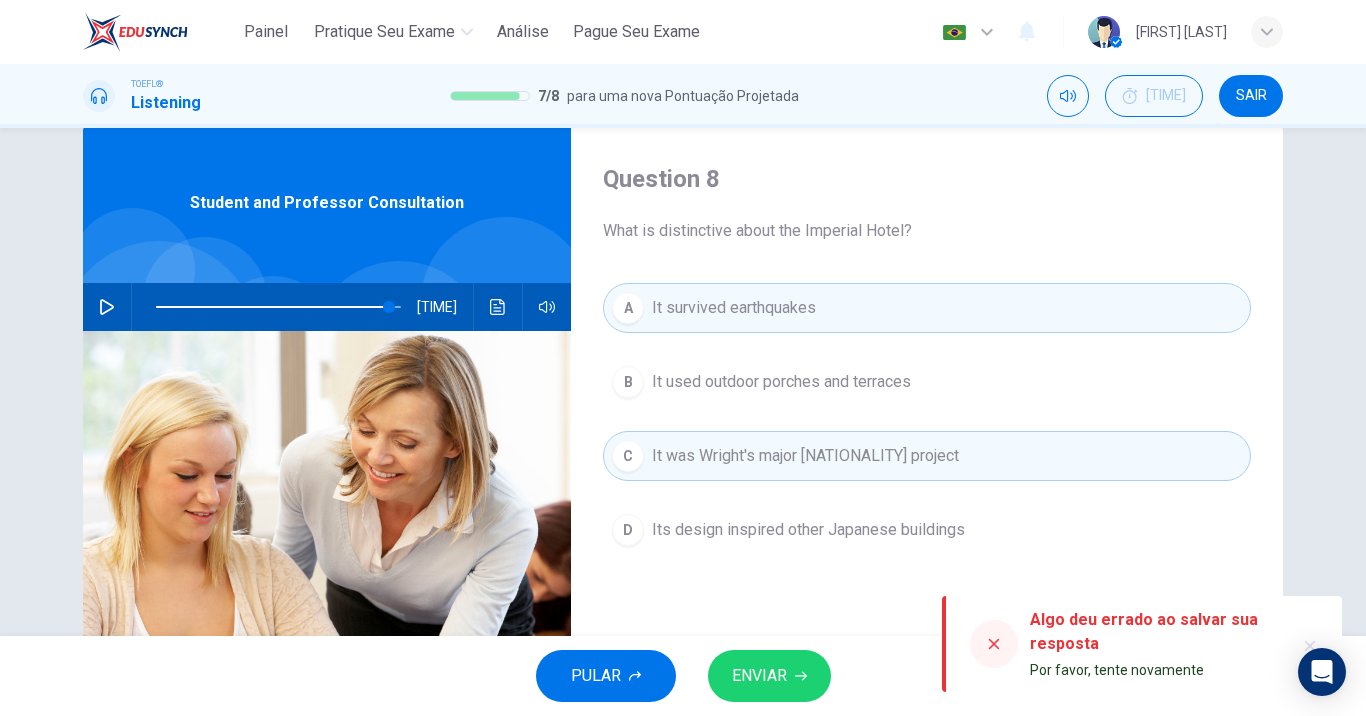 click at bounding box center (994, 644) 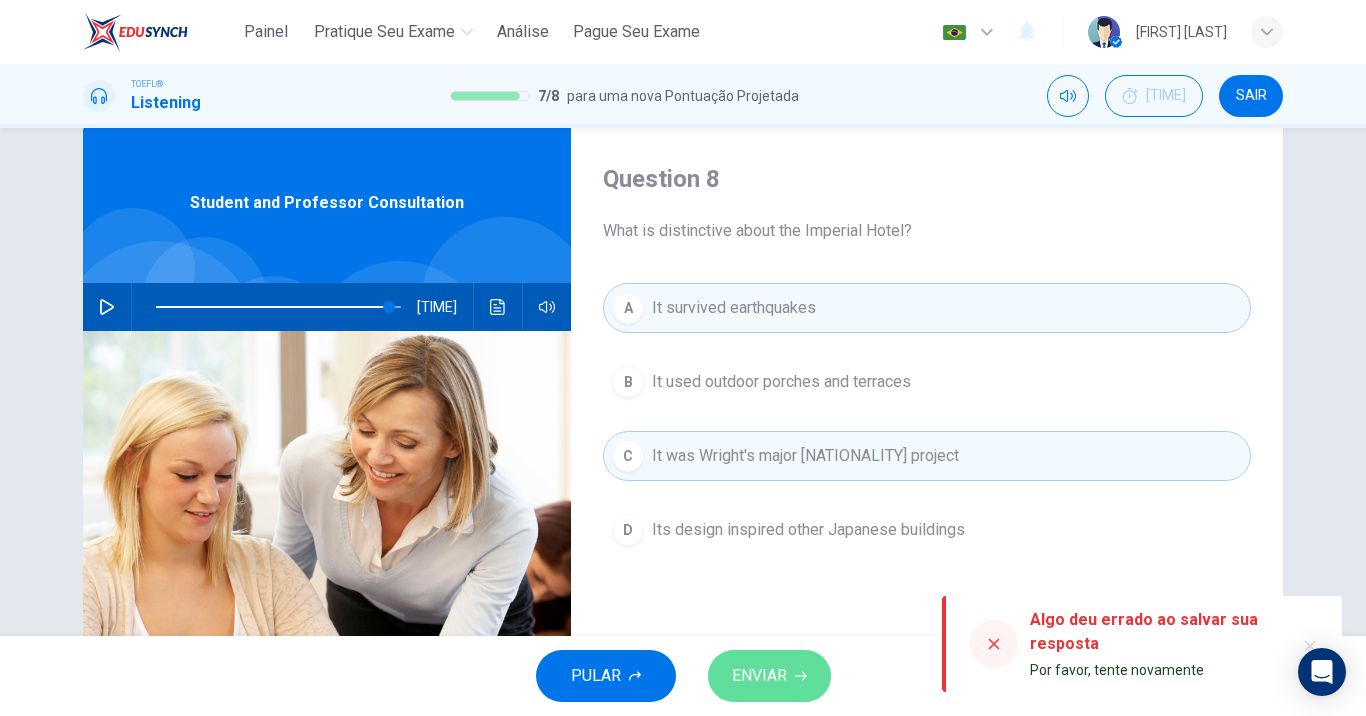 click on "ENVIAR" at bounding box center (759, 676) 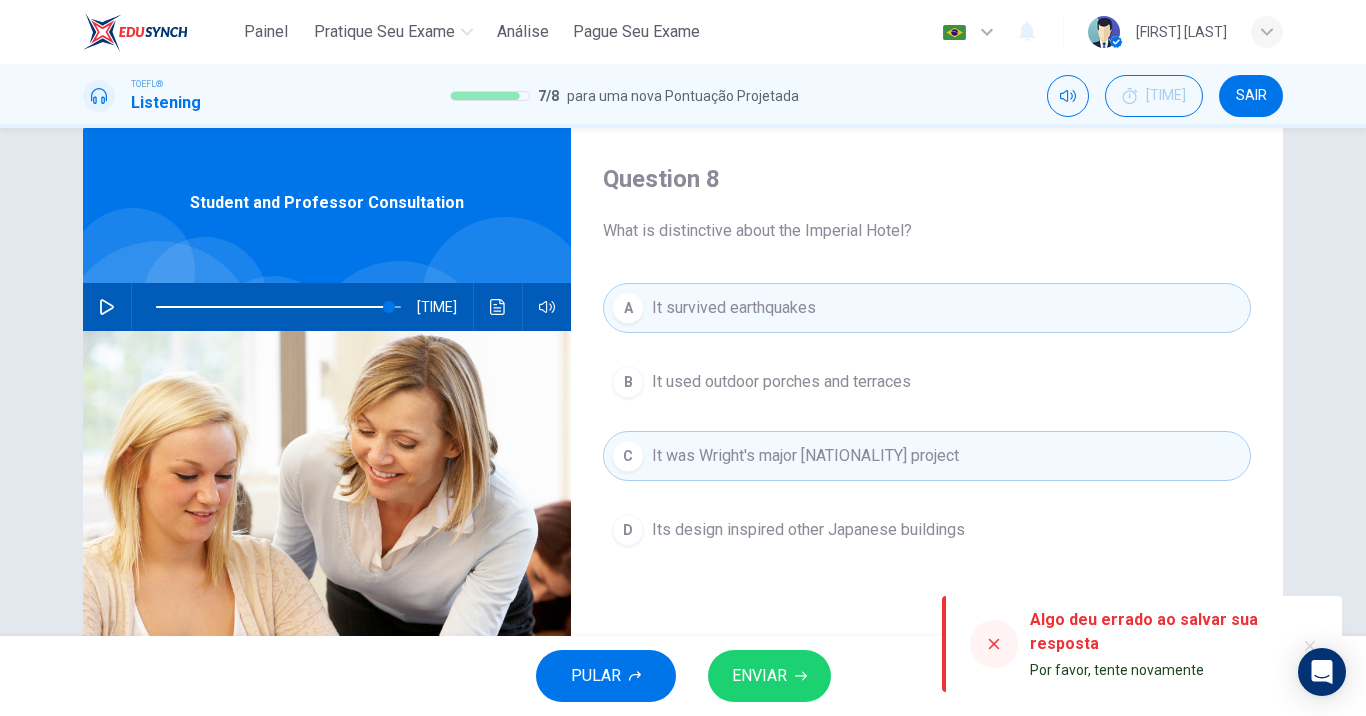 click on "Question 8 What is distinctive about the Imperial Hotel?  A It survived earthquakes B It used outdoor porches and terraces C It was Wright's major Japanese project D Its design inspired other Japanese buildings" at bounding box center [927, 470] 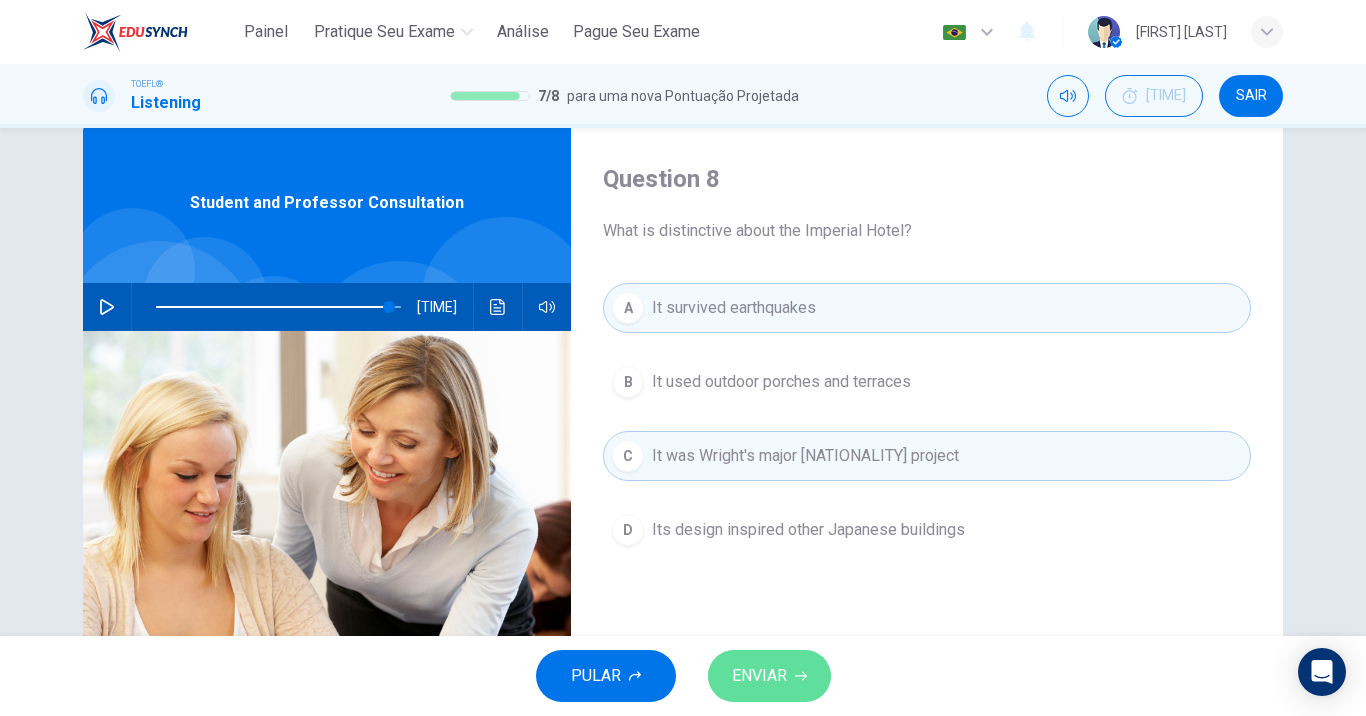 click on "ENVIAR" at bounding box center [769, 676] 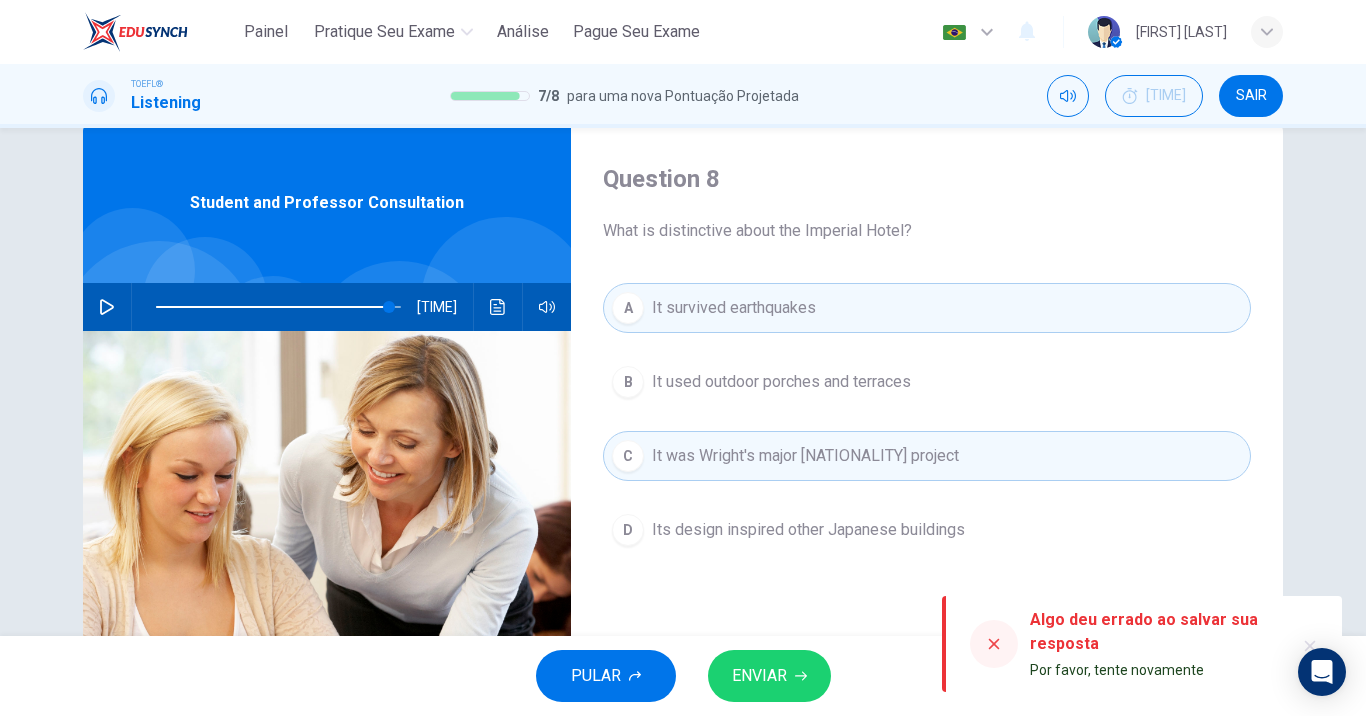 click at bounding box center [994, 644] 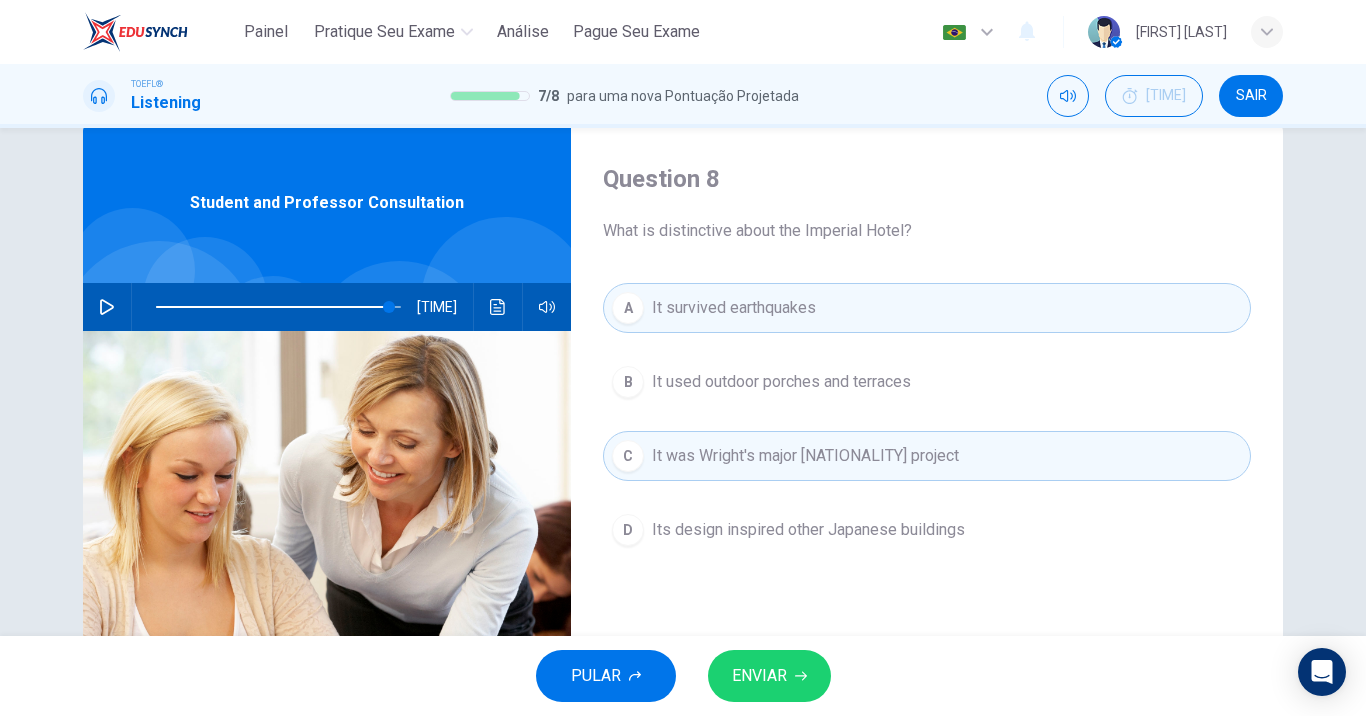 click on "PULAR ENVIAR" at bounding box center (683, 676) 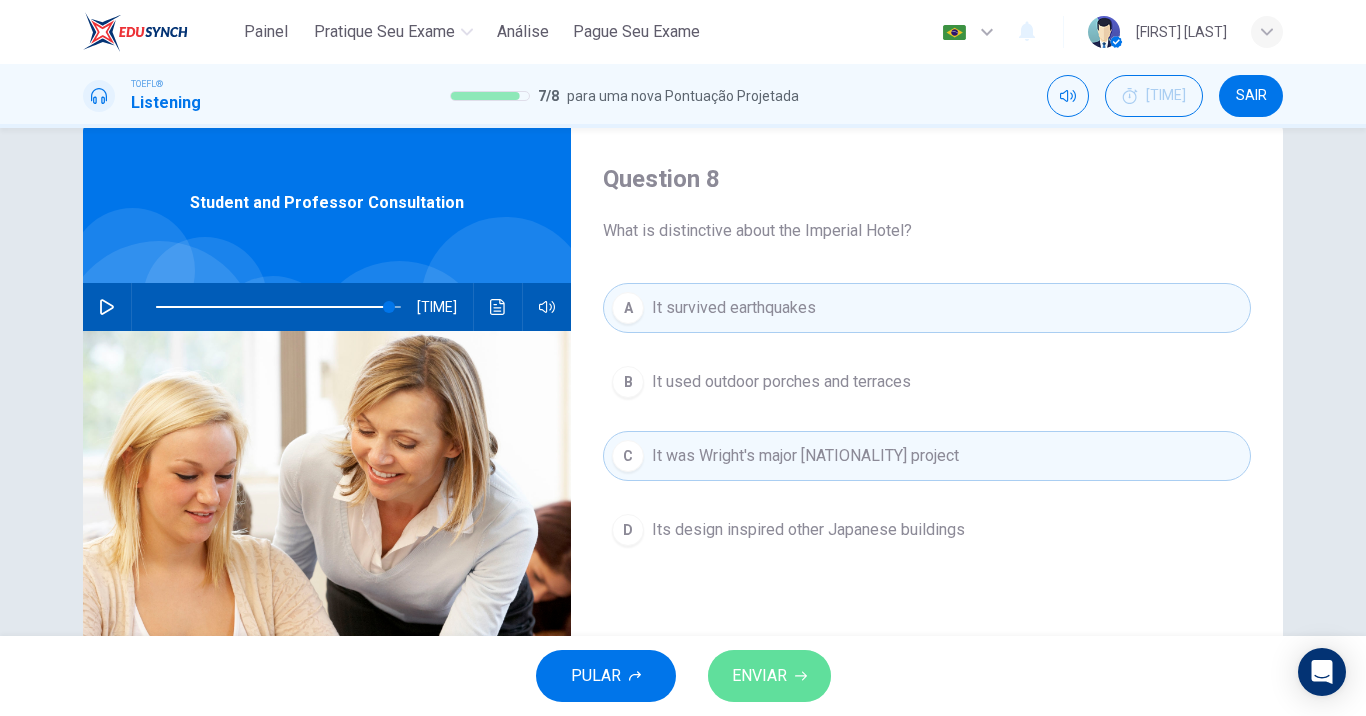 click on "ENVIAR" at bounding box center (769, 676) 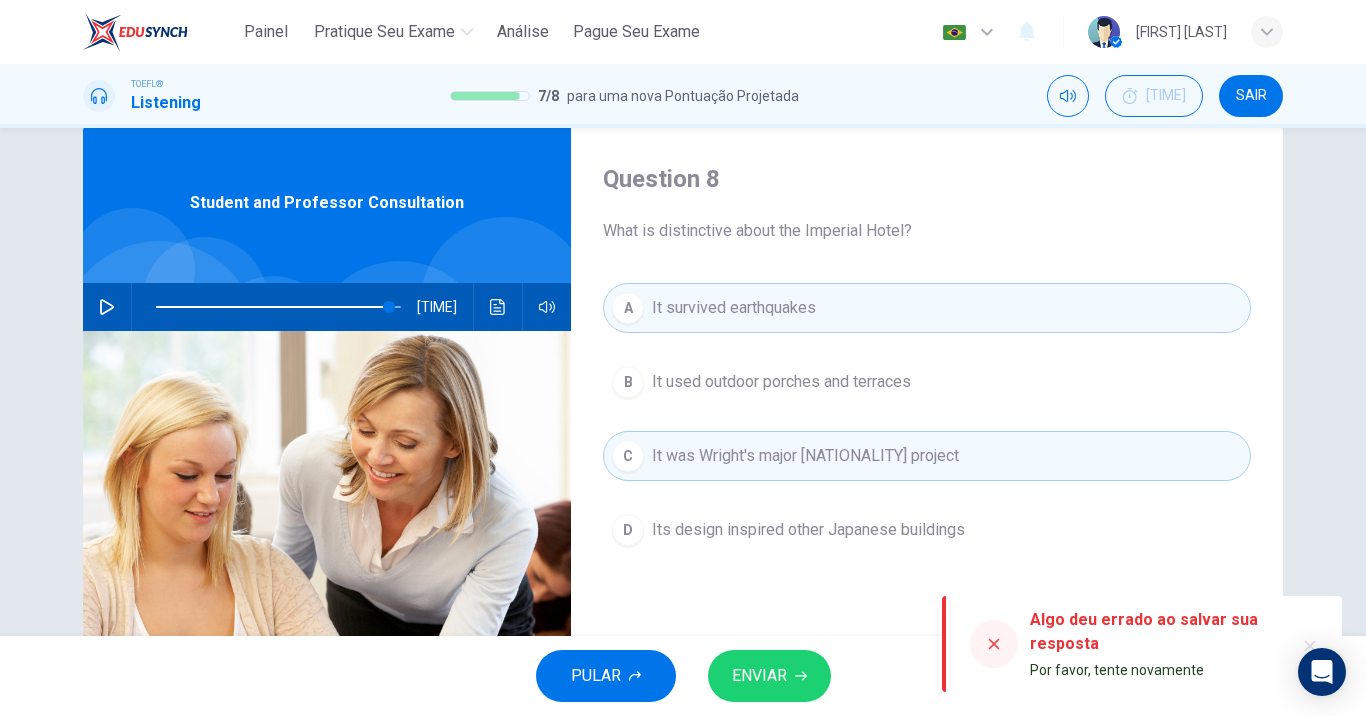 click on "ENVIAR" at bounding box center [769, 676] 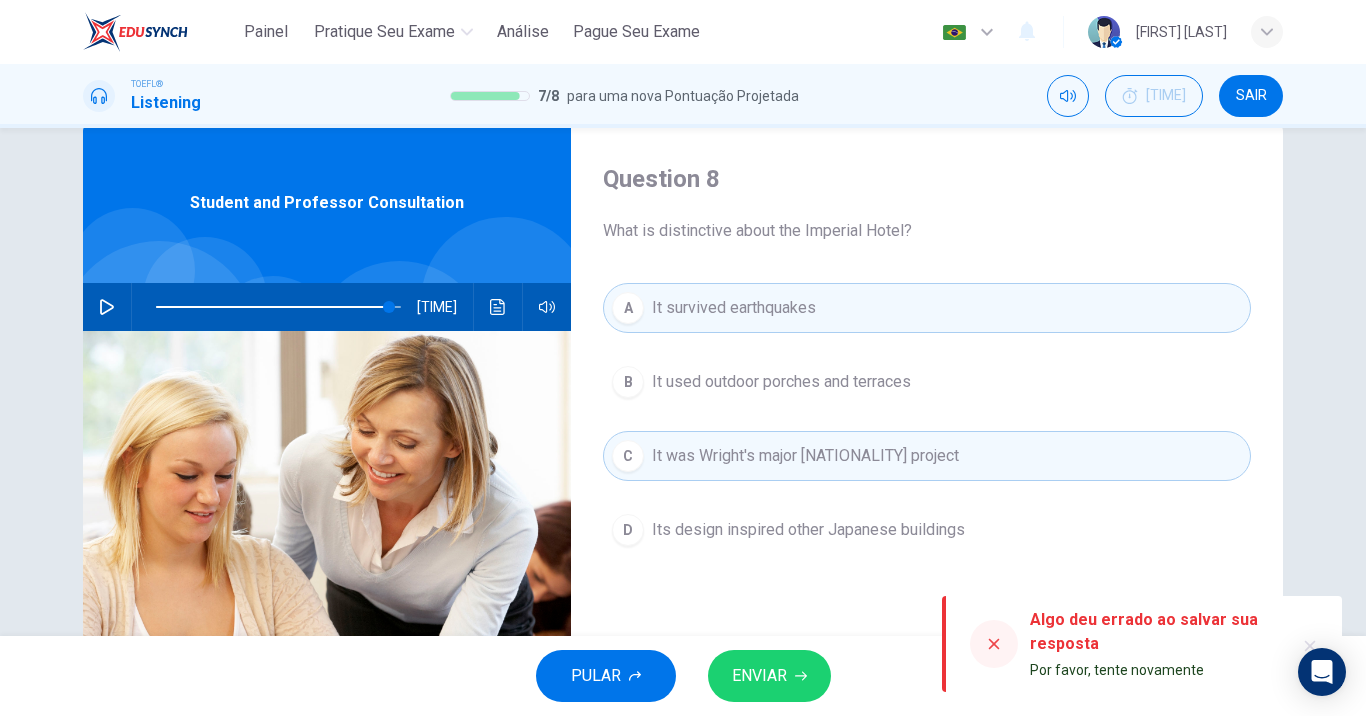 click on "ENVIAR" at bounding box center (769, 676) 